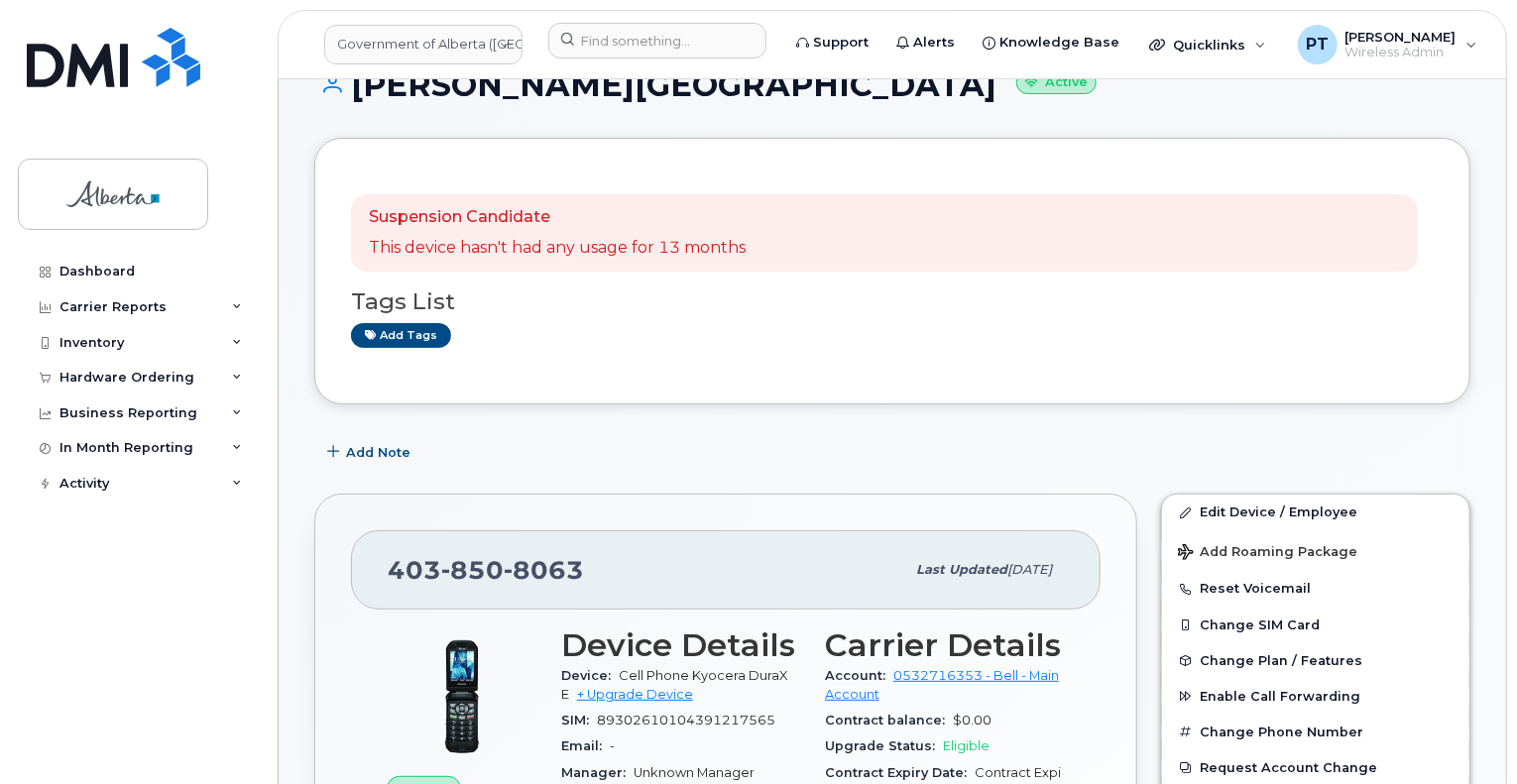 scroll, scrollTop: 0, scrollLeft: 0, axis: both 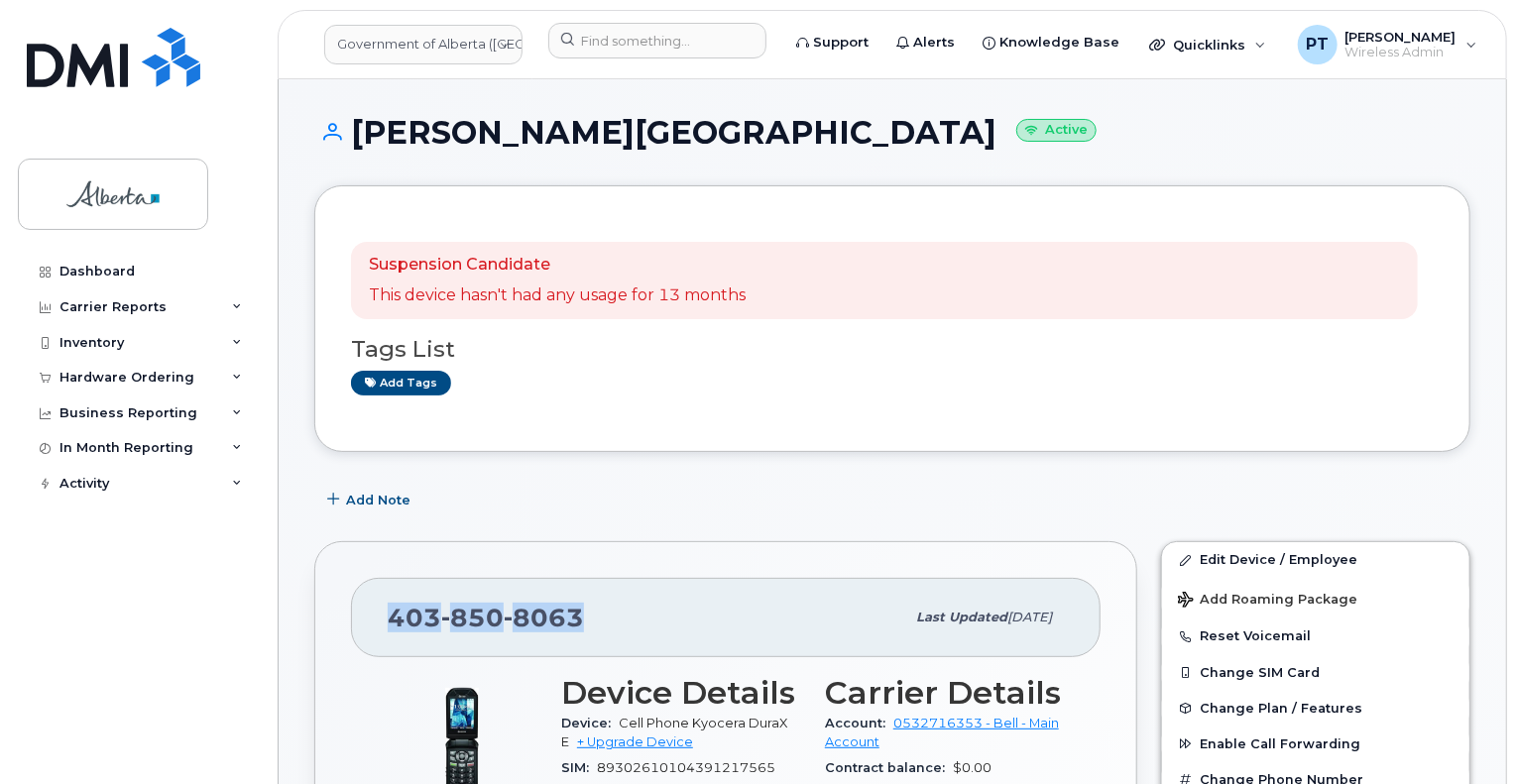 drag, startPoint x: 587, startPoint y: 610, endPoint x: 399, endPoint y: 616, distance: 188.09572 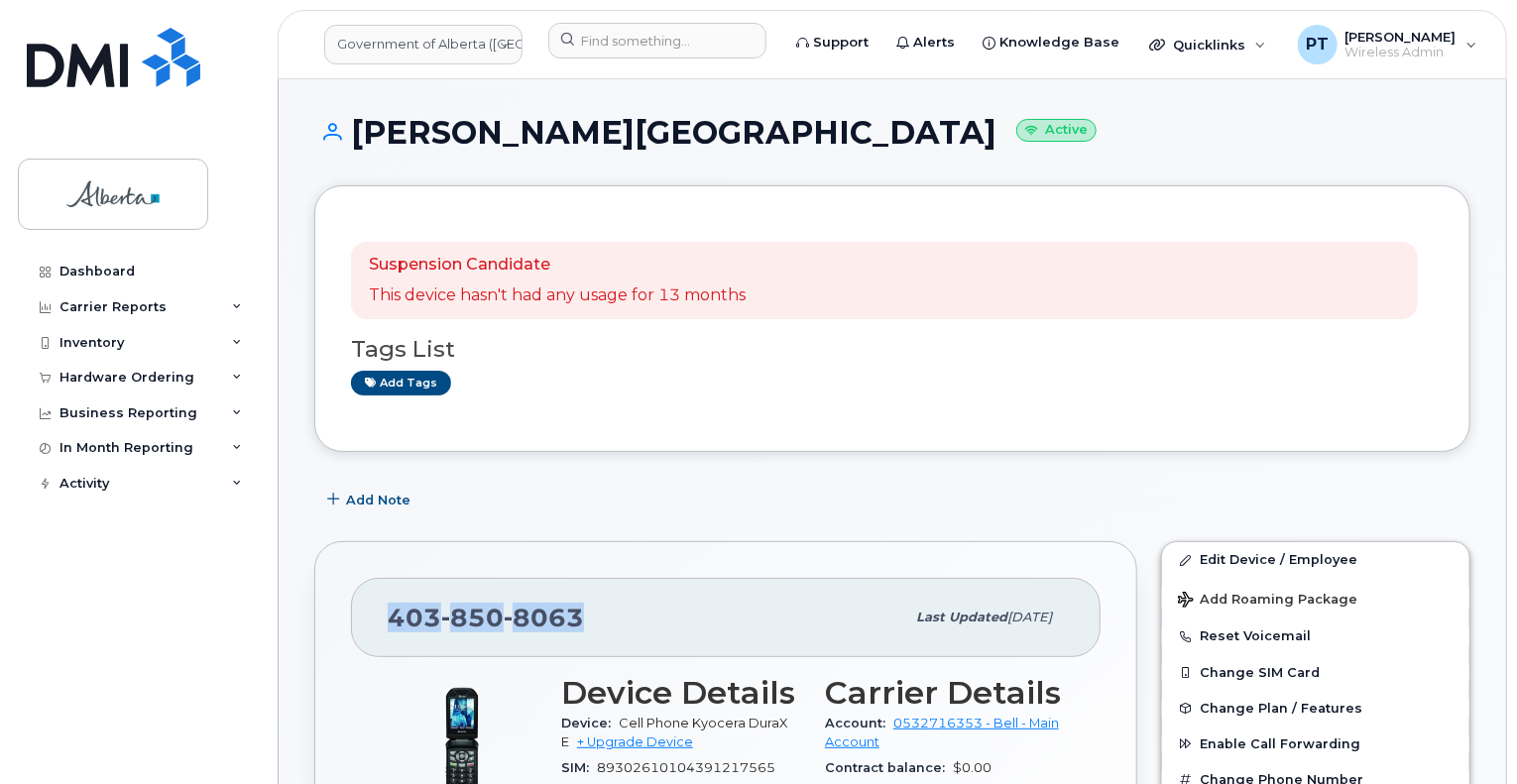 copy on "403 850 8063" 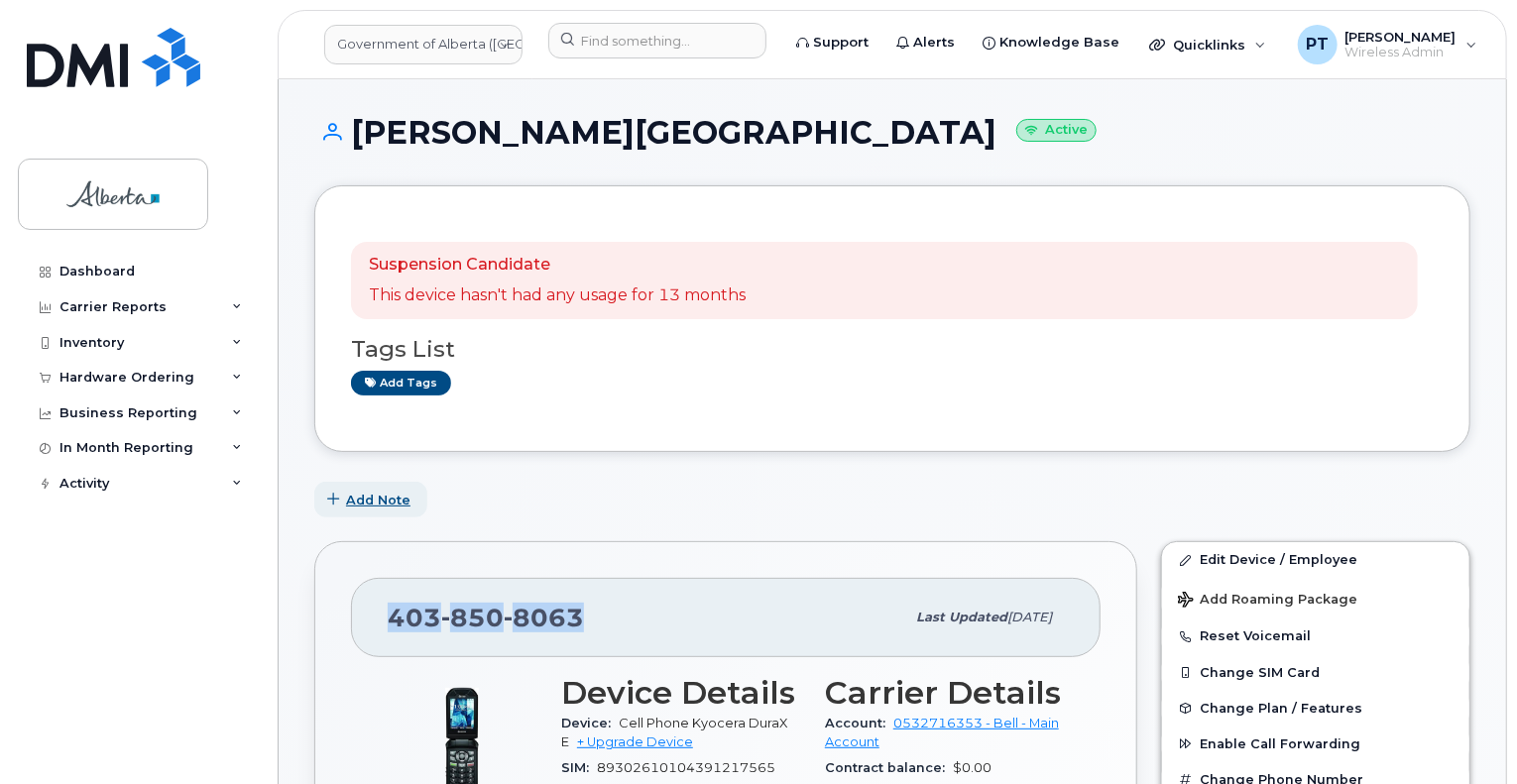 click on "Add Note" at bounding box center (378, 500) 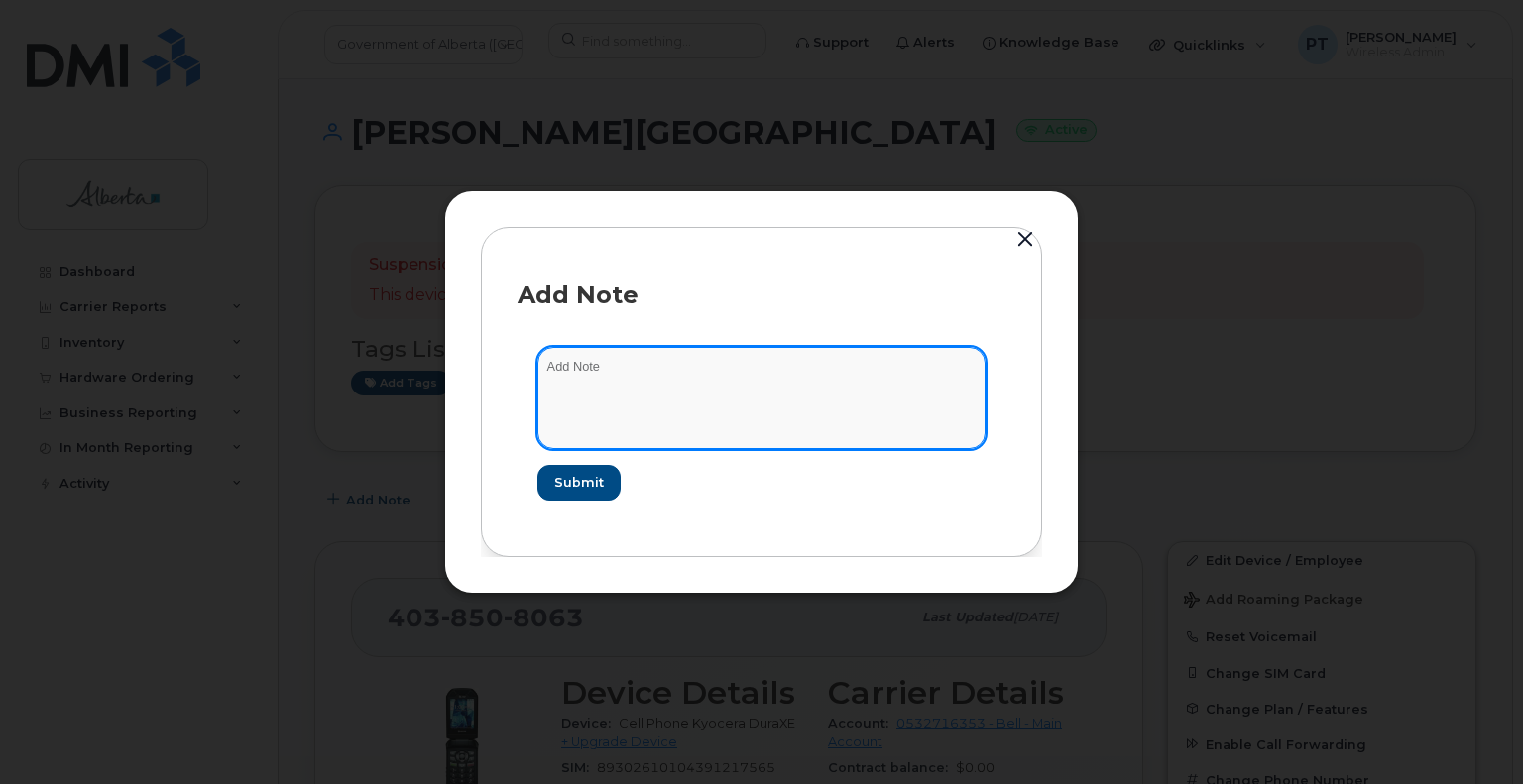 click at bounding box center [762, 397] 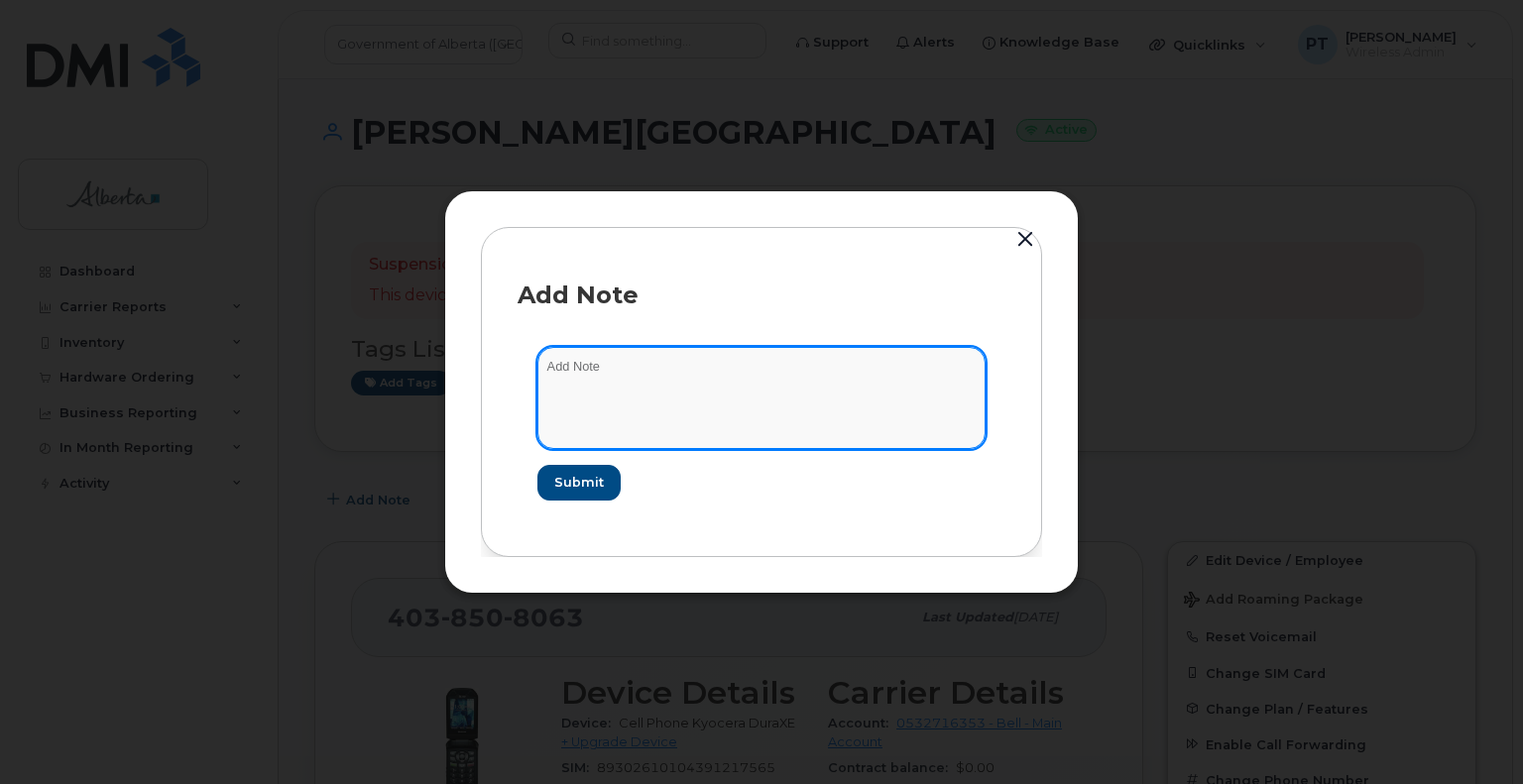 paste on "SCTASK0736447" 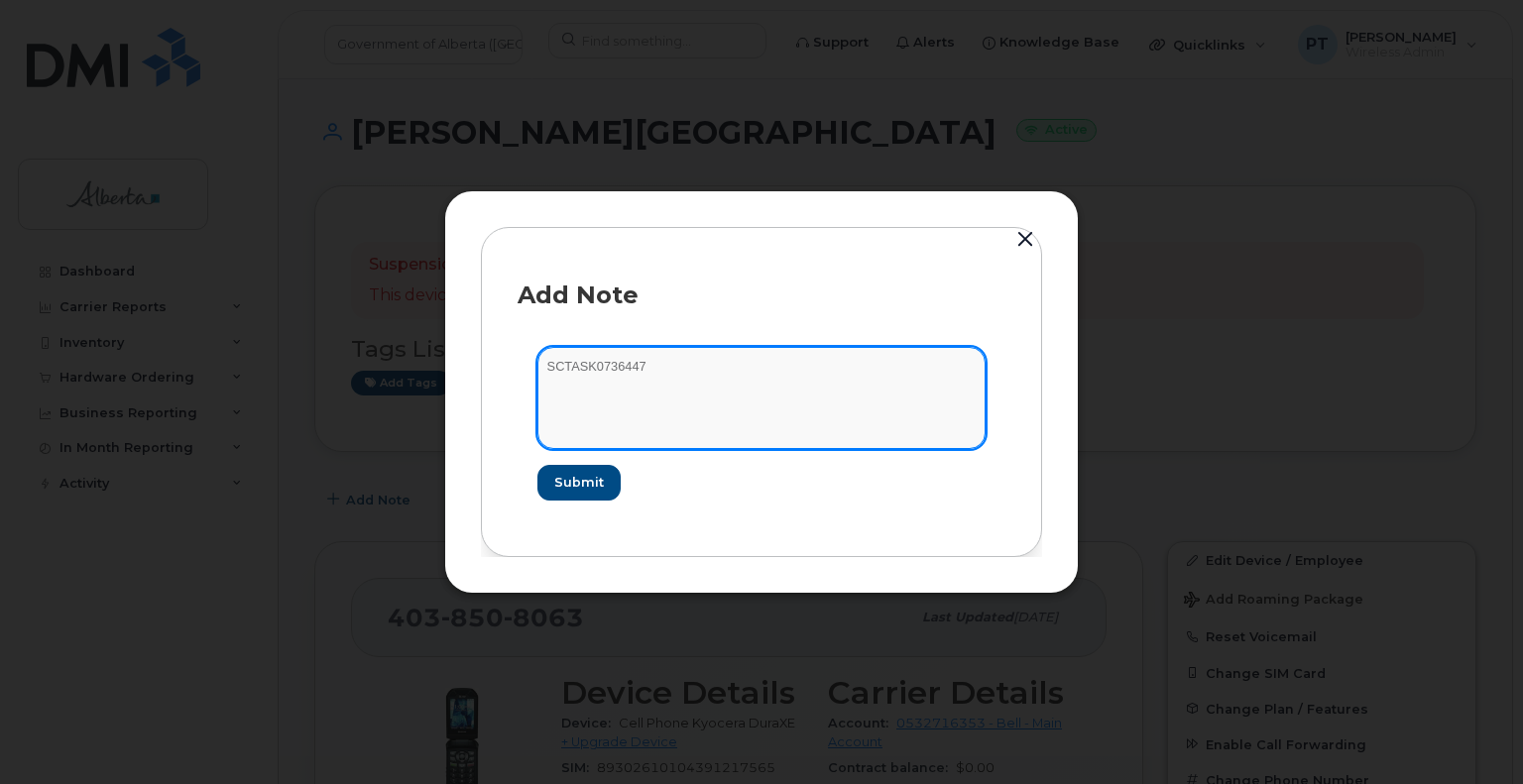 click on "SCTASK0736447" at bounding box center [762, 397] 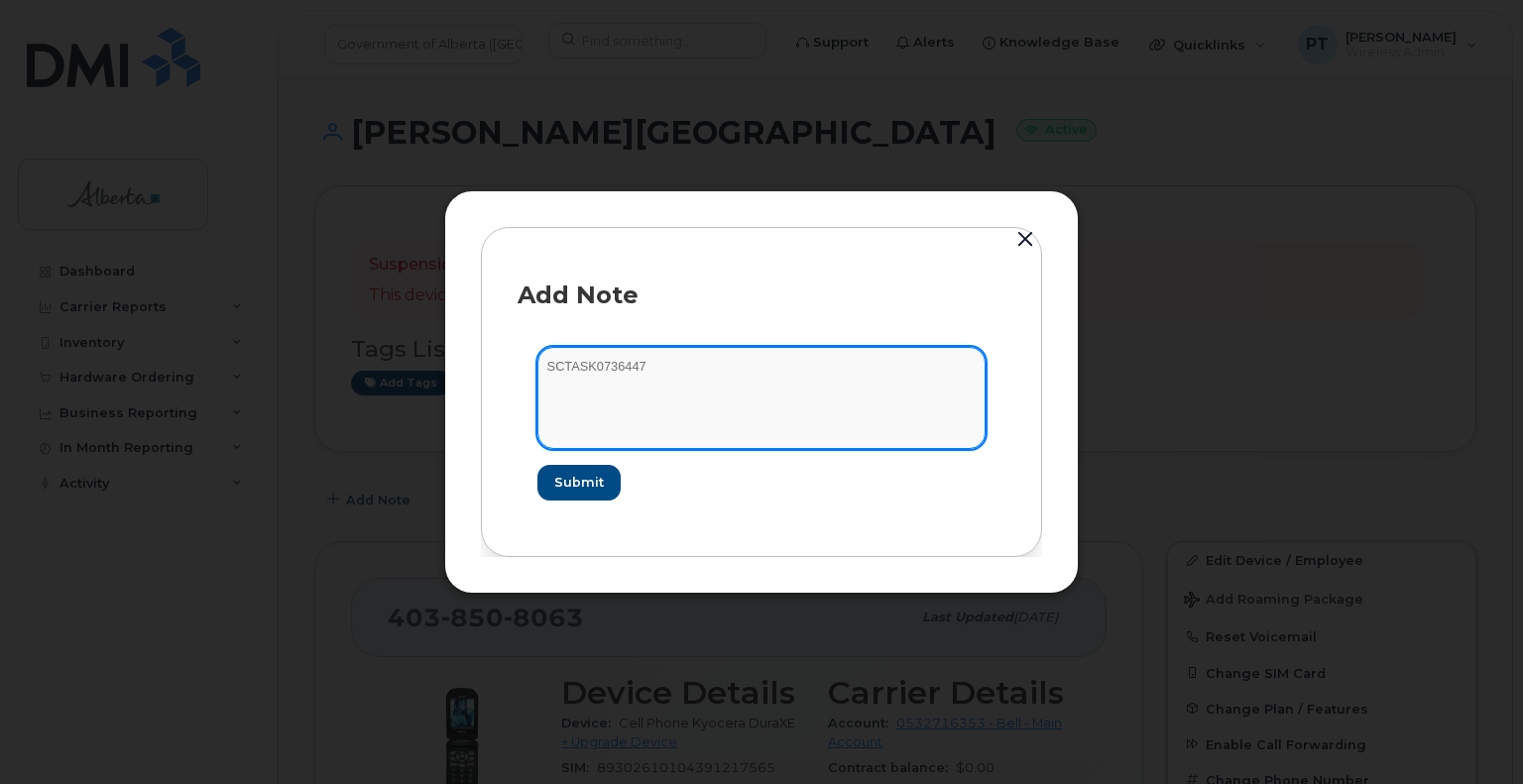 paste on "Bell mobility charges review" 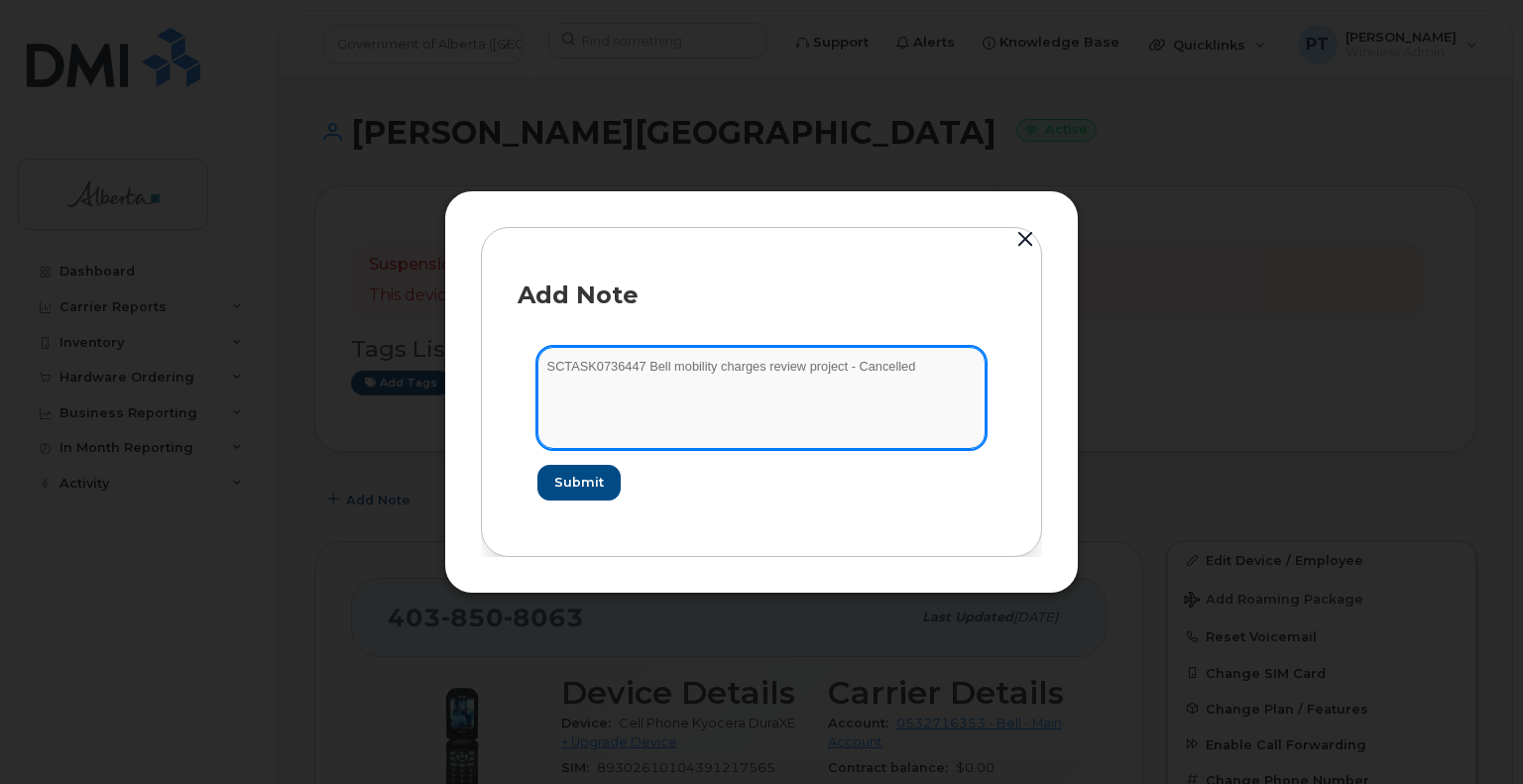 paste on "Bell mobility charges review" 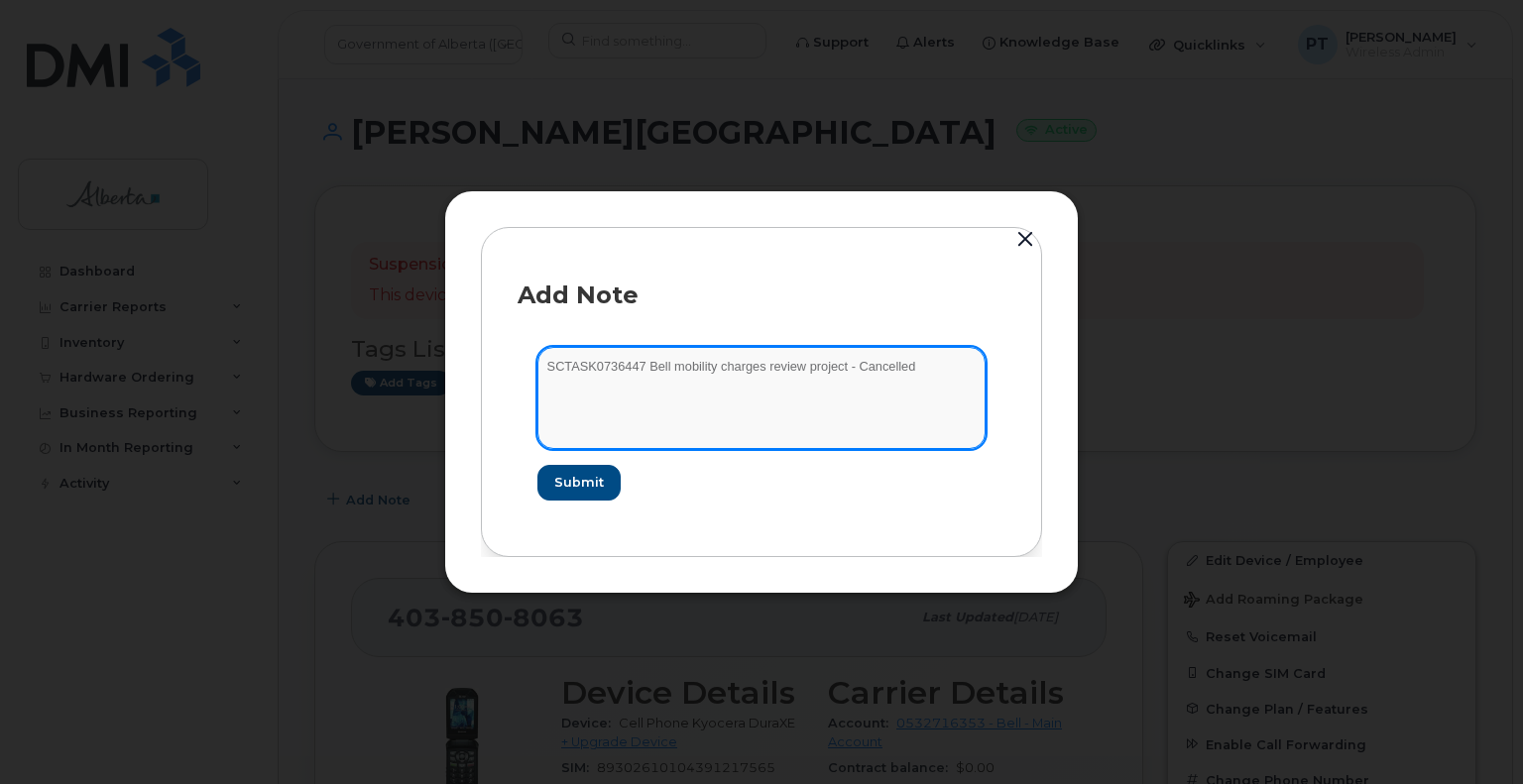 click on "SCTASK0736447 Bell mobility charges review project - Cancelled" at bounding box center (762, 397) 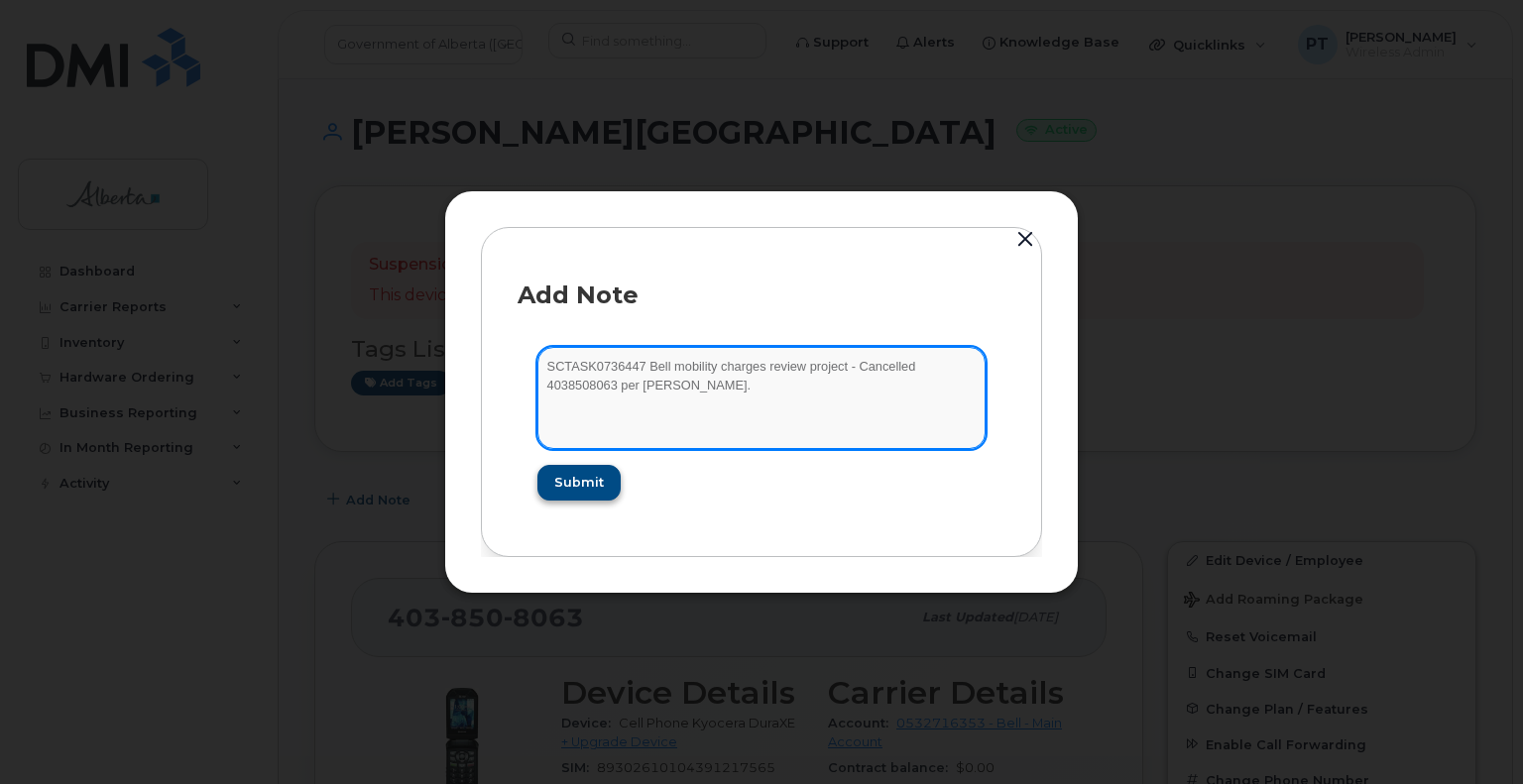 type on "SCTASK0736447 Bell mobility charges review project - Cancelled 4038508063 per Daren Kozak." 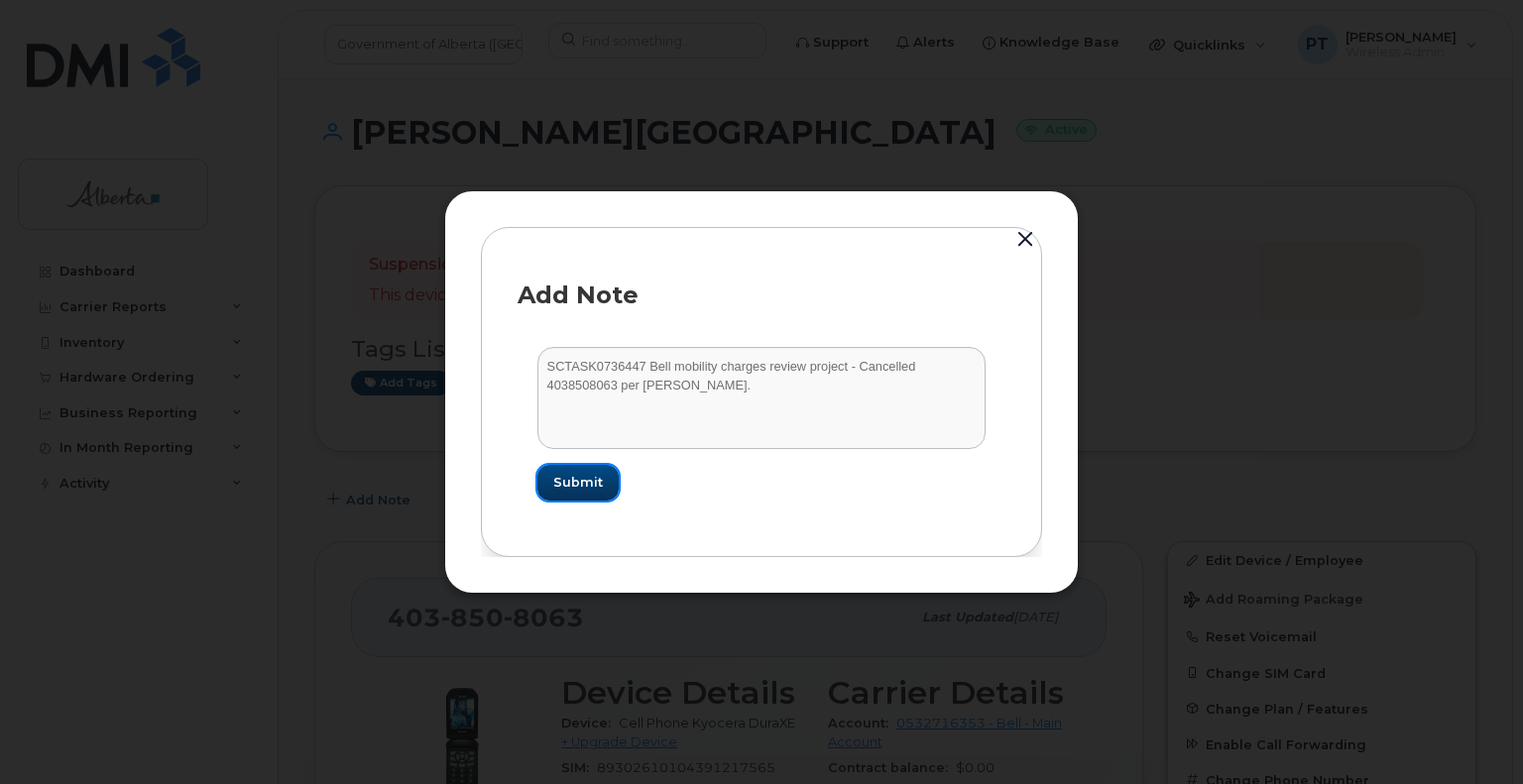 click on "Submit" at bounding box center [578, 482] 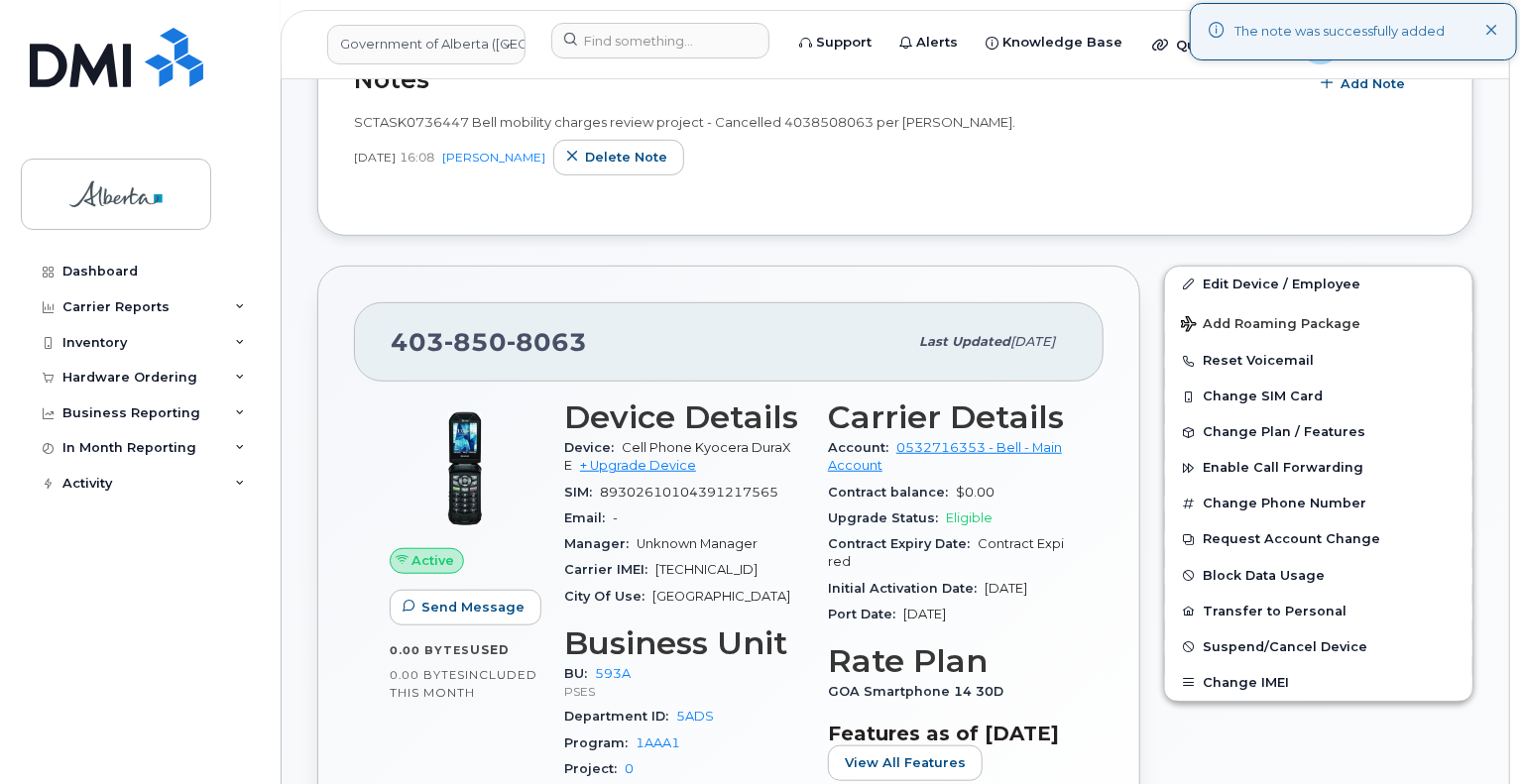 scroll, scrollTop: 496, scrollLeft: 0, axis: vertical 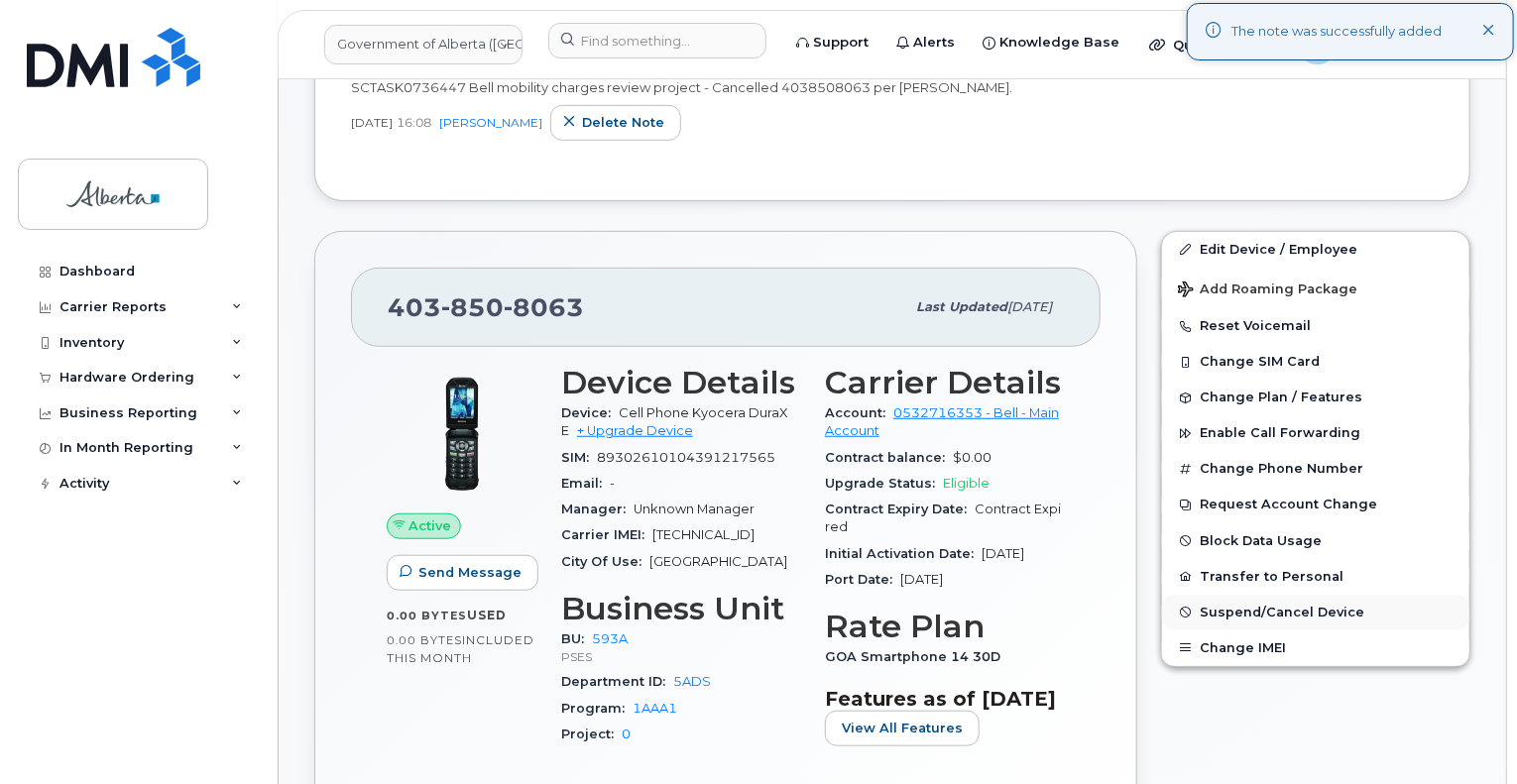 click on "Suspend/Cancel Device" at bounding box center [1282, 612] 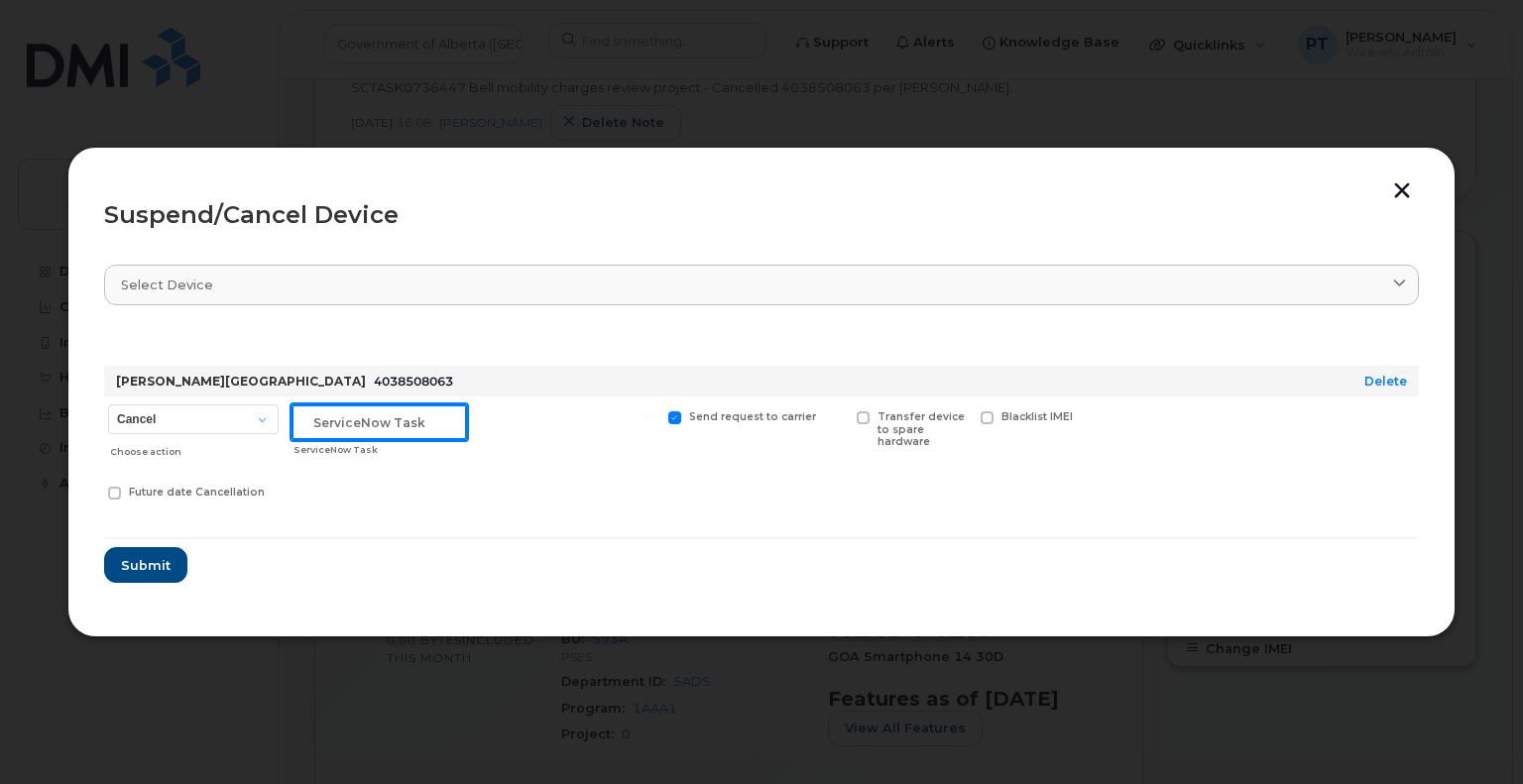 click at bounding box center [379, 422] 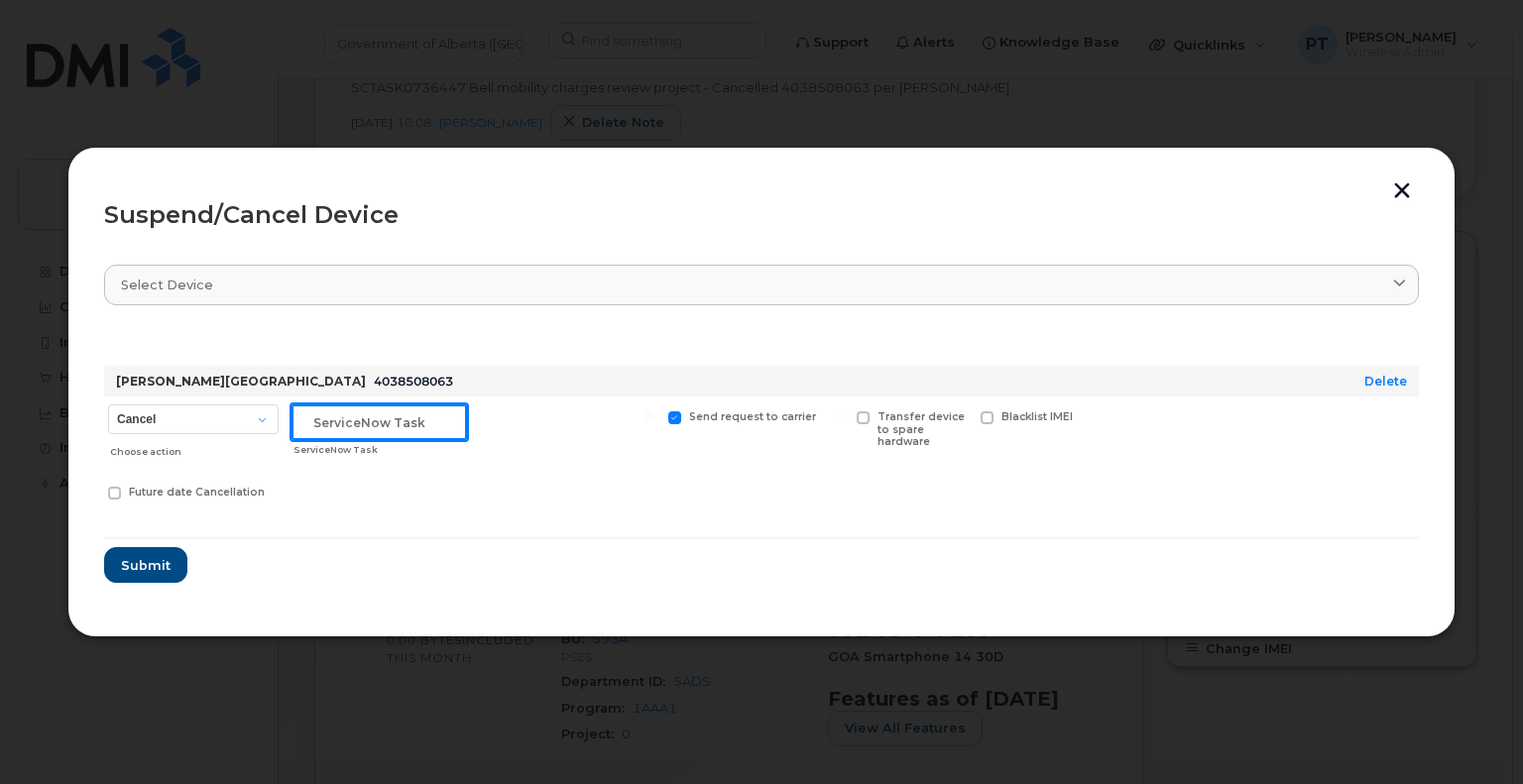 paste on "SCTASK0736447" 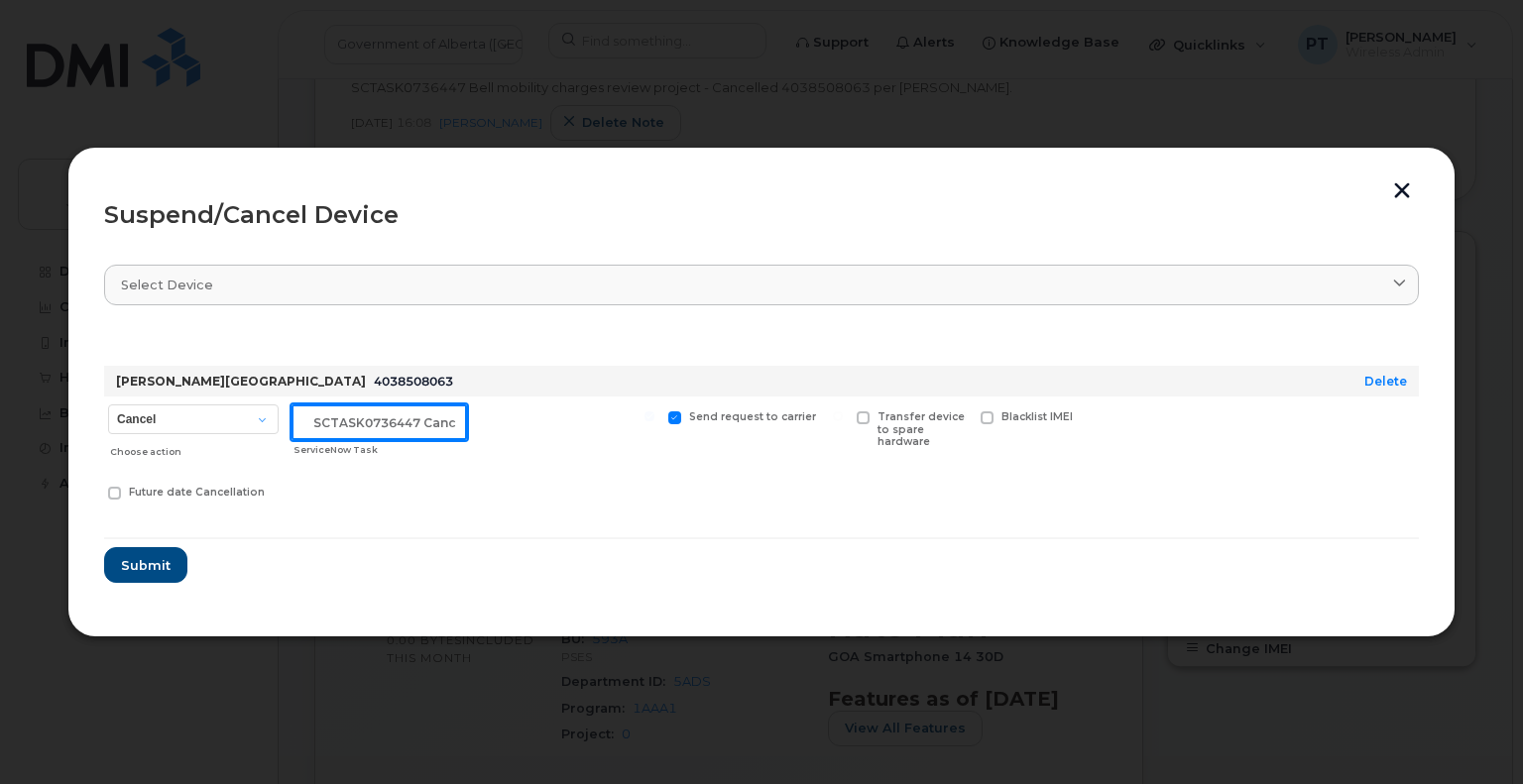 scroll, scrollTop: 0, scrollLeft: 6, axis: horizontal 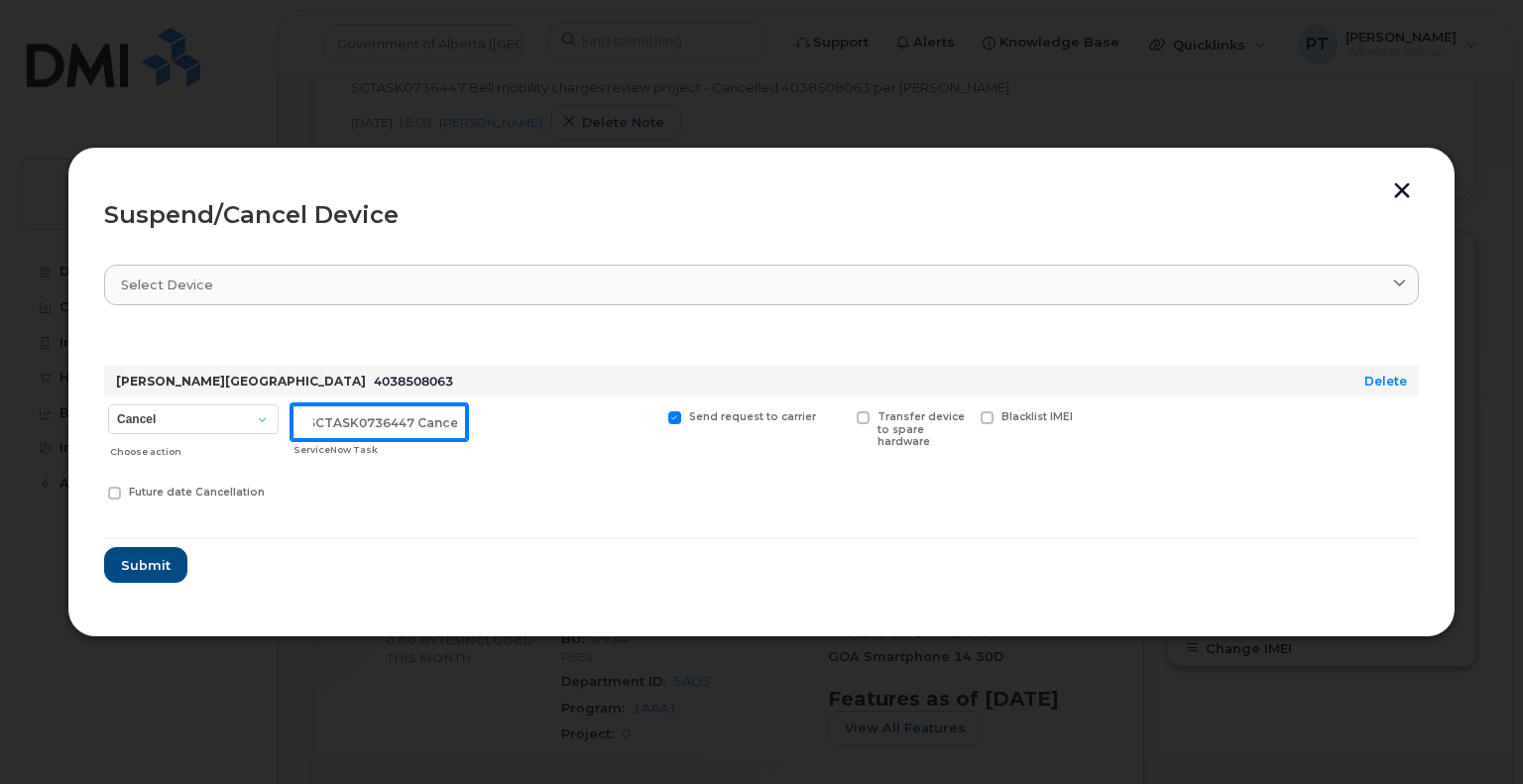 type on "SCTASK0736447 Cancel" 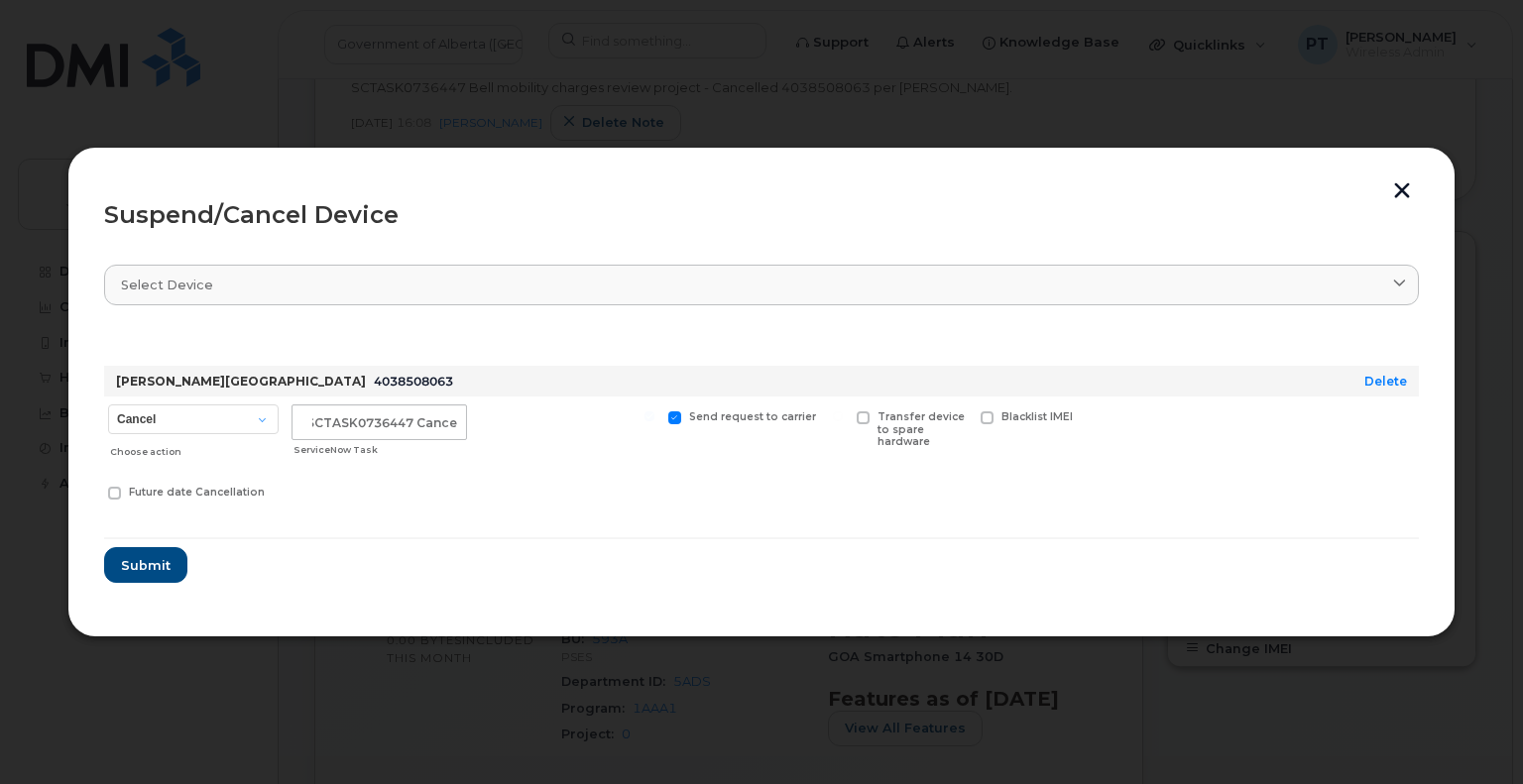 click on "Transfer device to spare hardware" at bounding box center [912, 430] 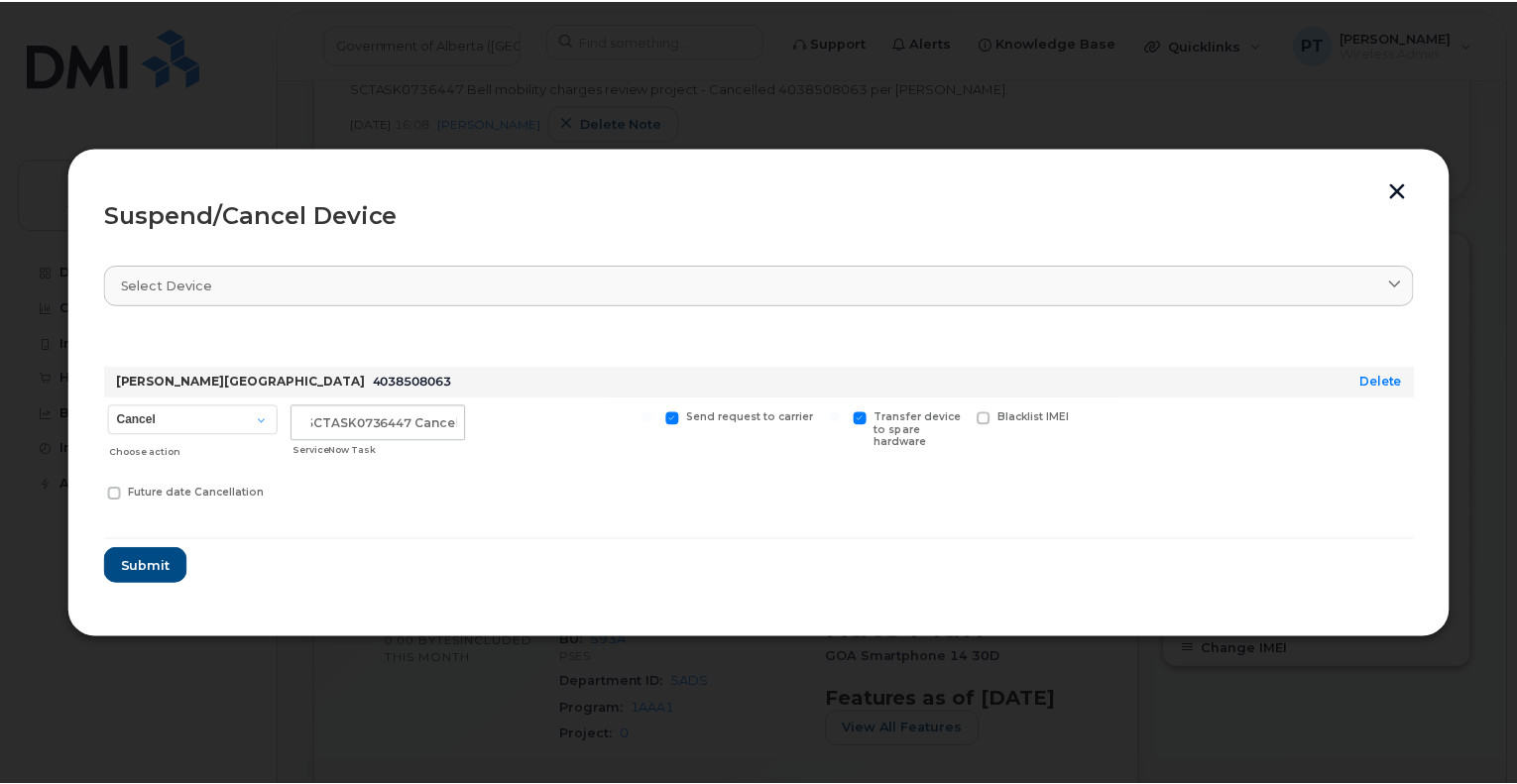 scroll, scrollTop: 0, scrollLeft: 0, axis: both 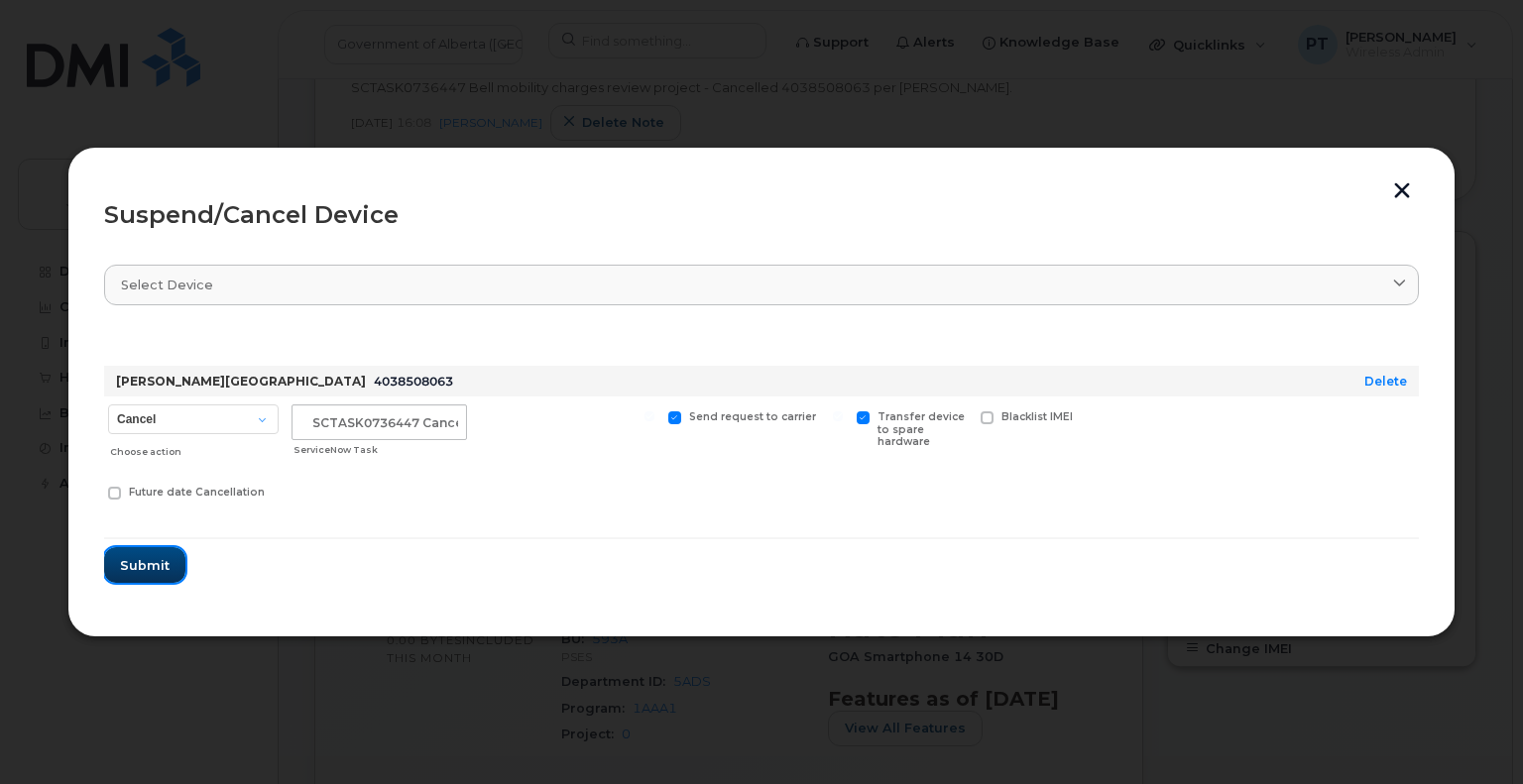 click on "Submit" at bounding box center [145, 565] 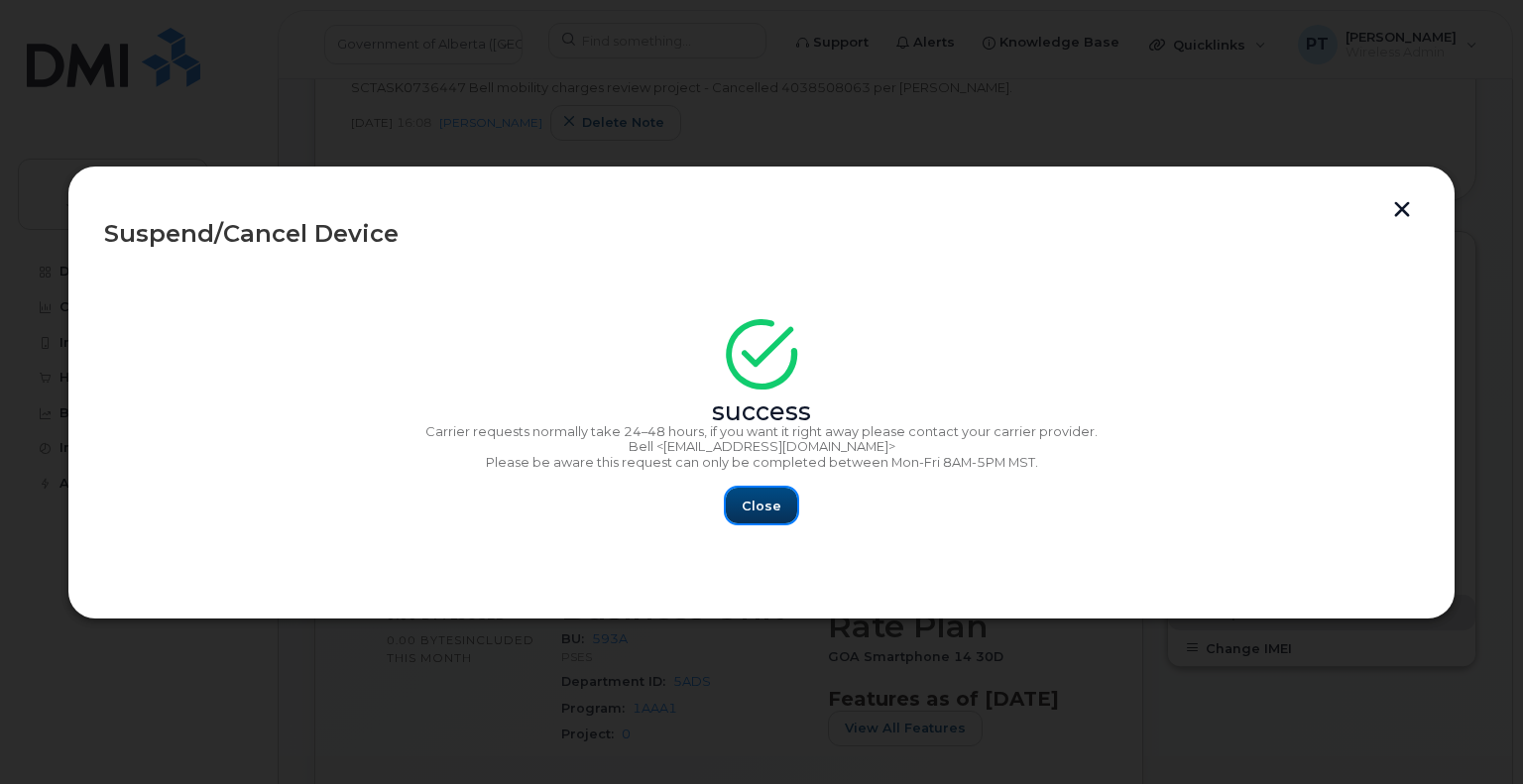 click on "Close" at bounding box center [762, 505] 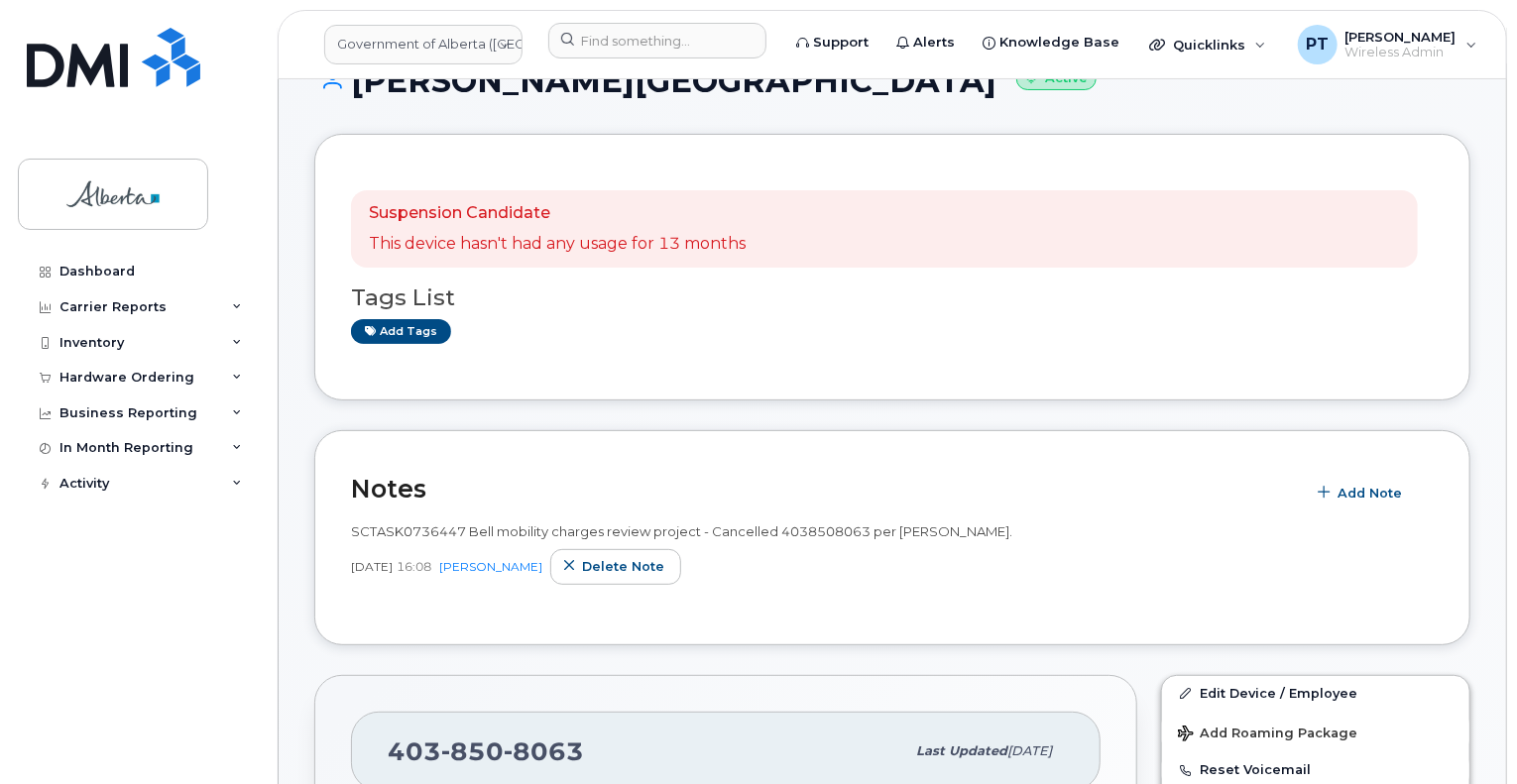scroll, scrollTop: 0, scrollLeft: 0, axis: both 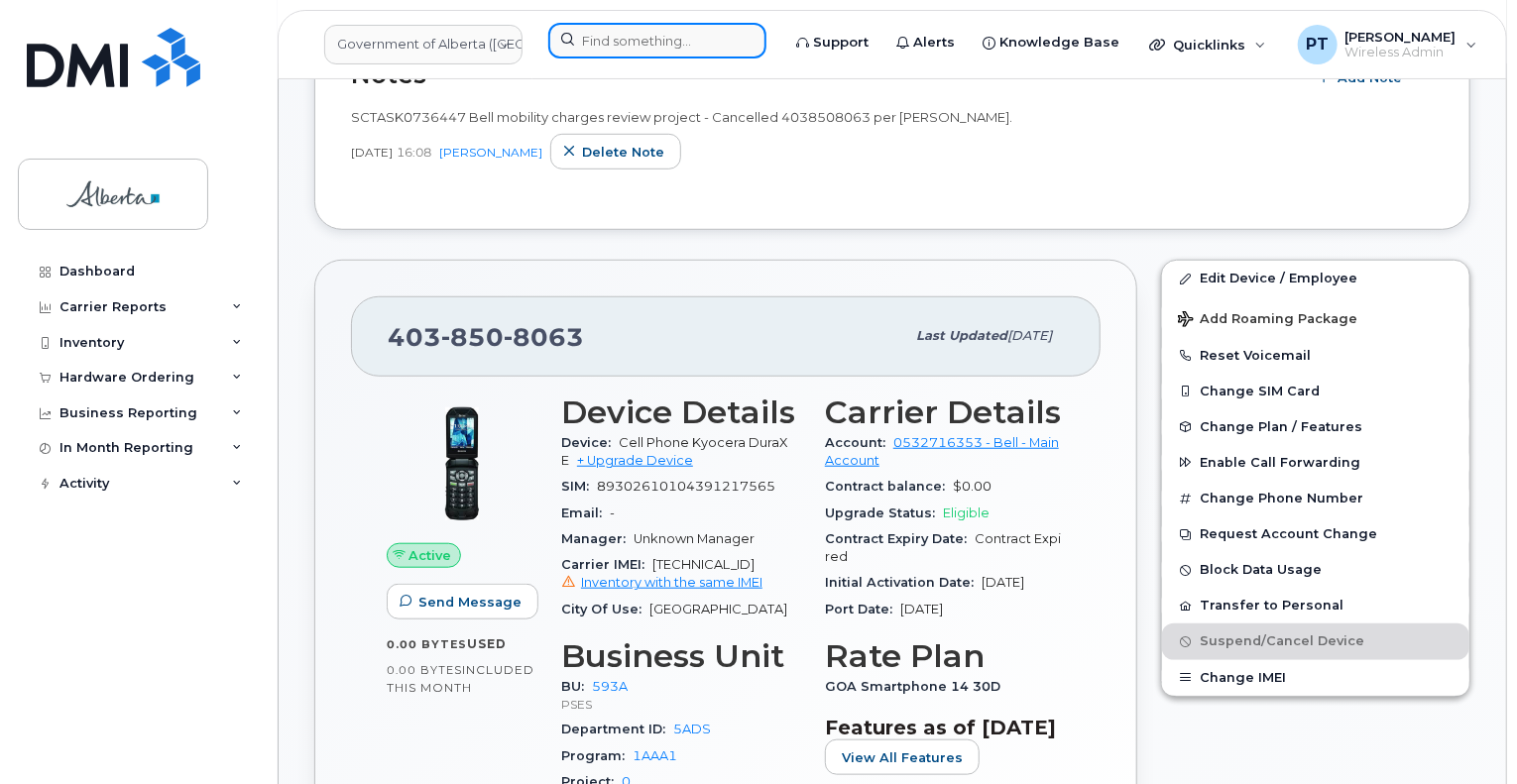 click at bounding box center [657, 41] 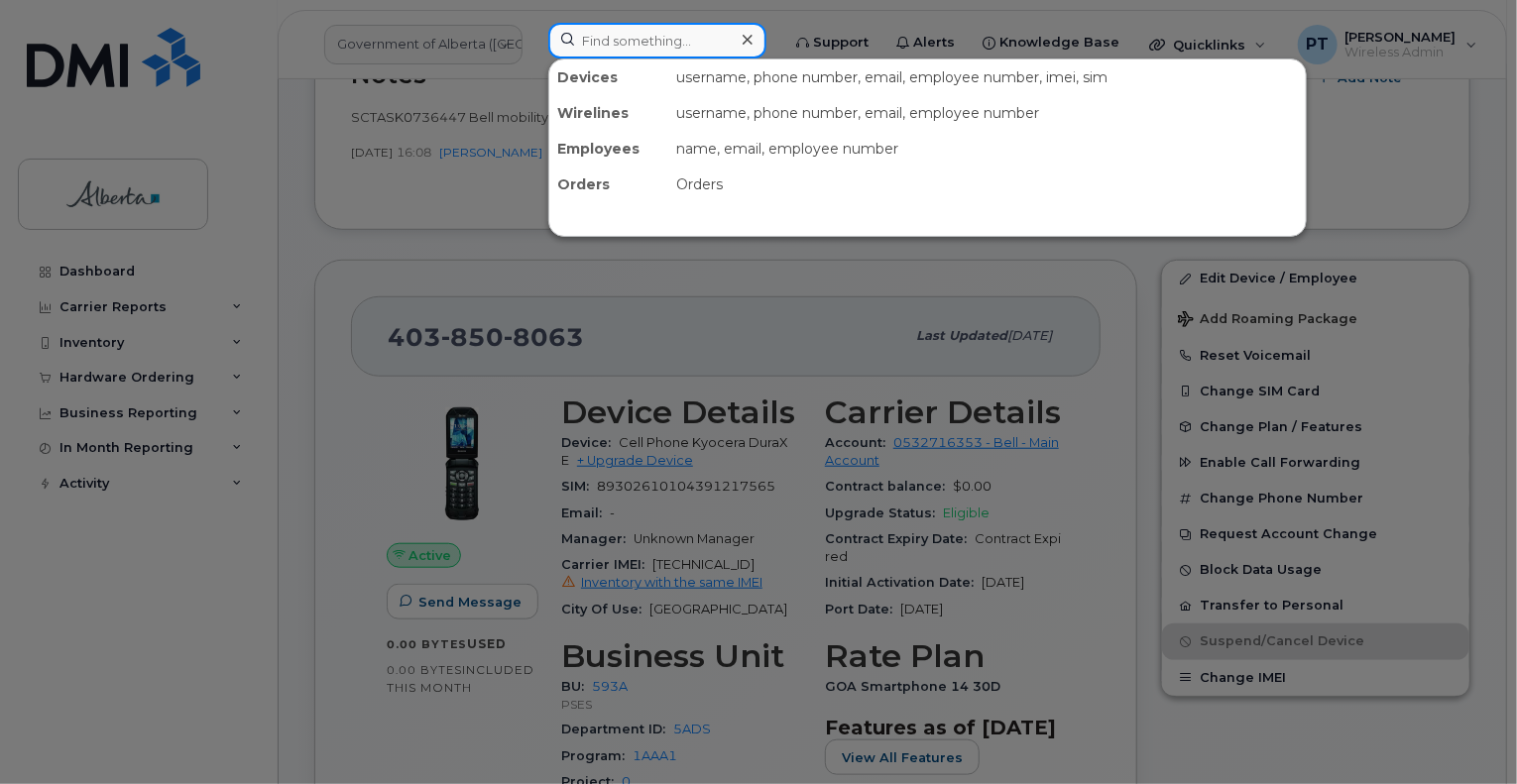 paste on "4034615863" 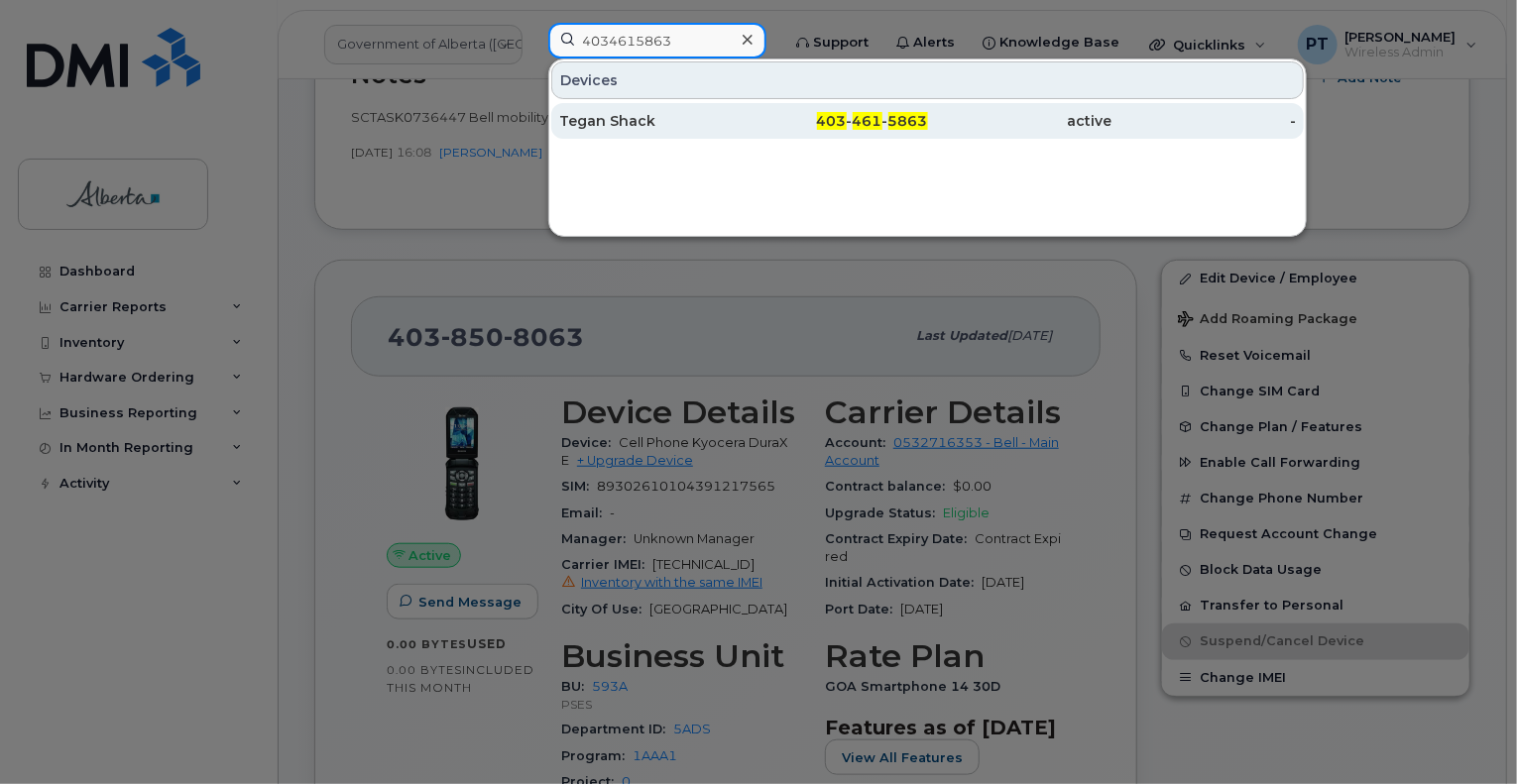 type on "4034615863" 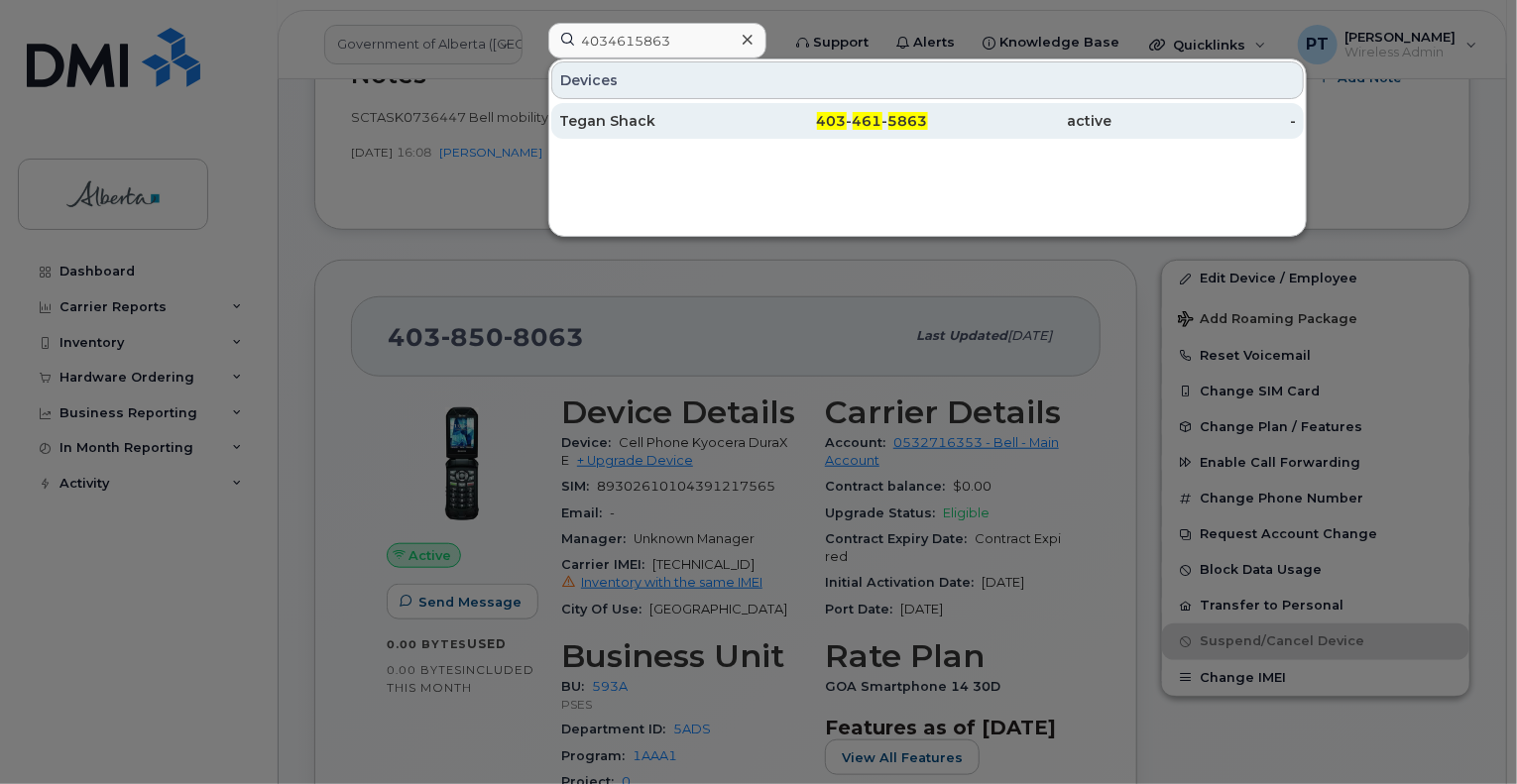click on "Tegan Shack" at bounding box center [651, 121] 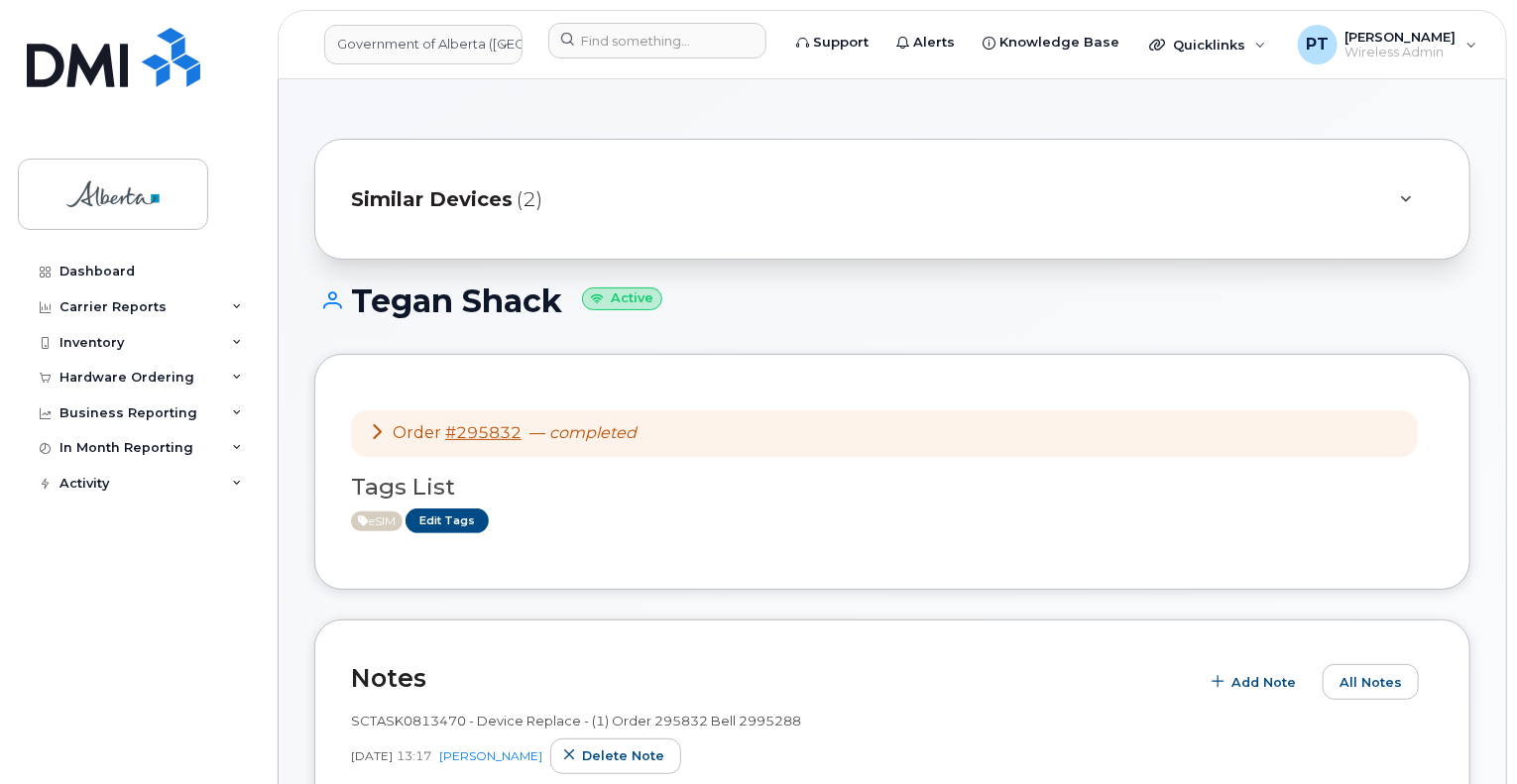 scroll, scrollTop: 297, scrollLeft: 0, axis: vertical 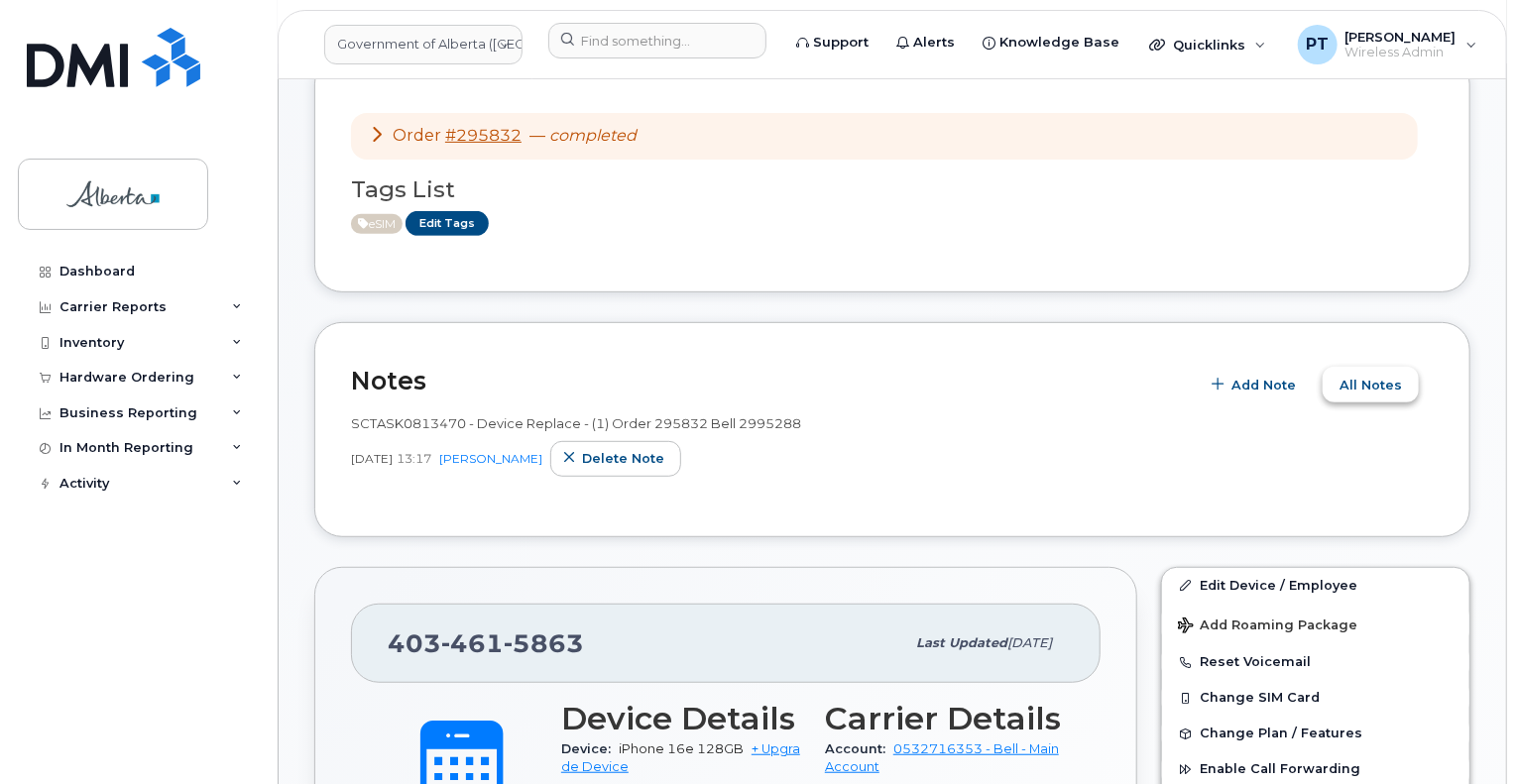 click on "All Notes" at bounding box center (1370, 385) 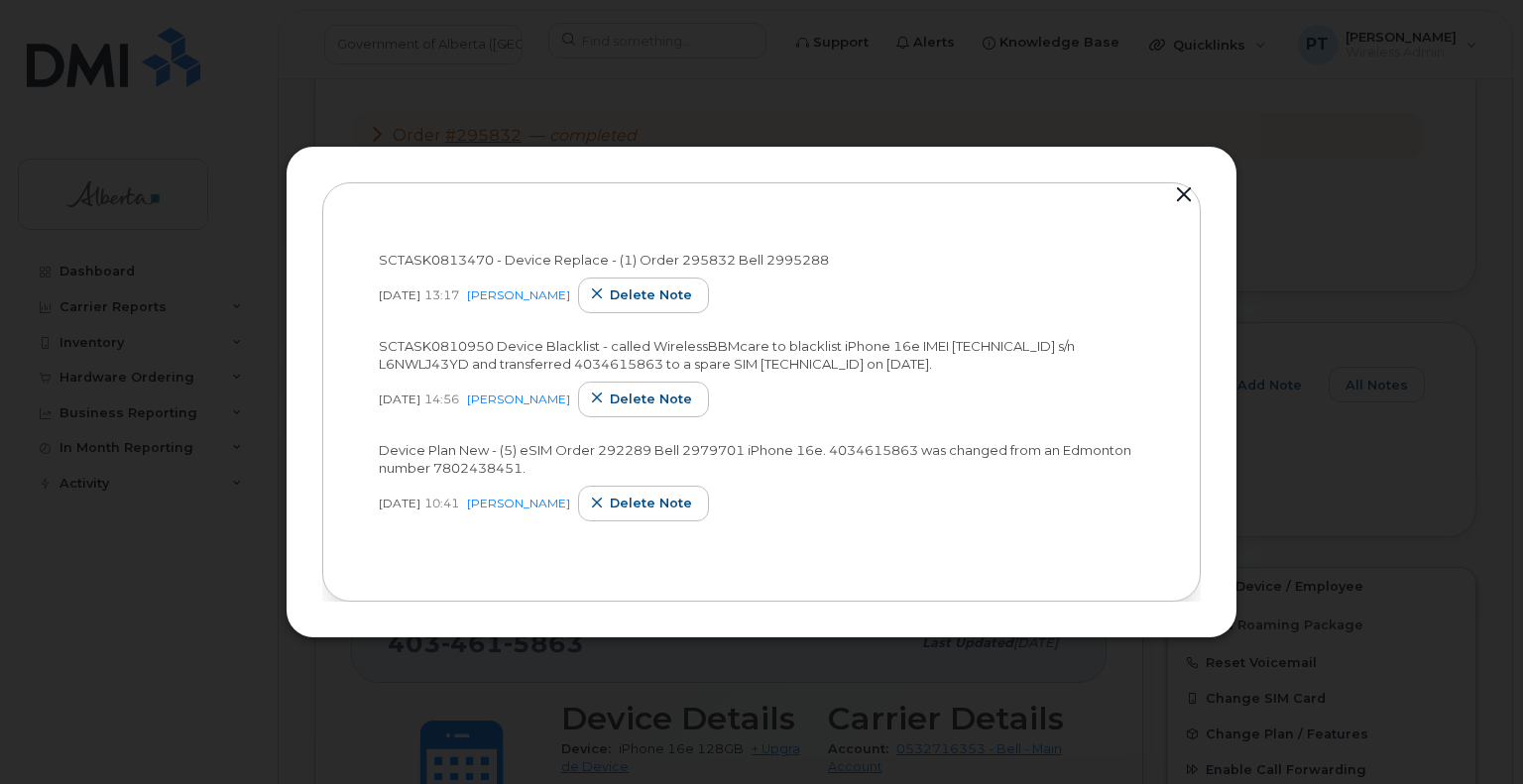 click on "SCTASK0810950 Device Blacklist - called WirelessBBMcare to blacklist iPhone 16e IMEI [TECHNICAL_ID] s/n L6NWLJ43YD and transferred 4034615863 to a spare SIM [TECHNICAL_ID] on [DATE]." at bounding box center (727, 355) 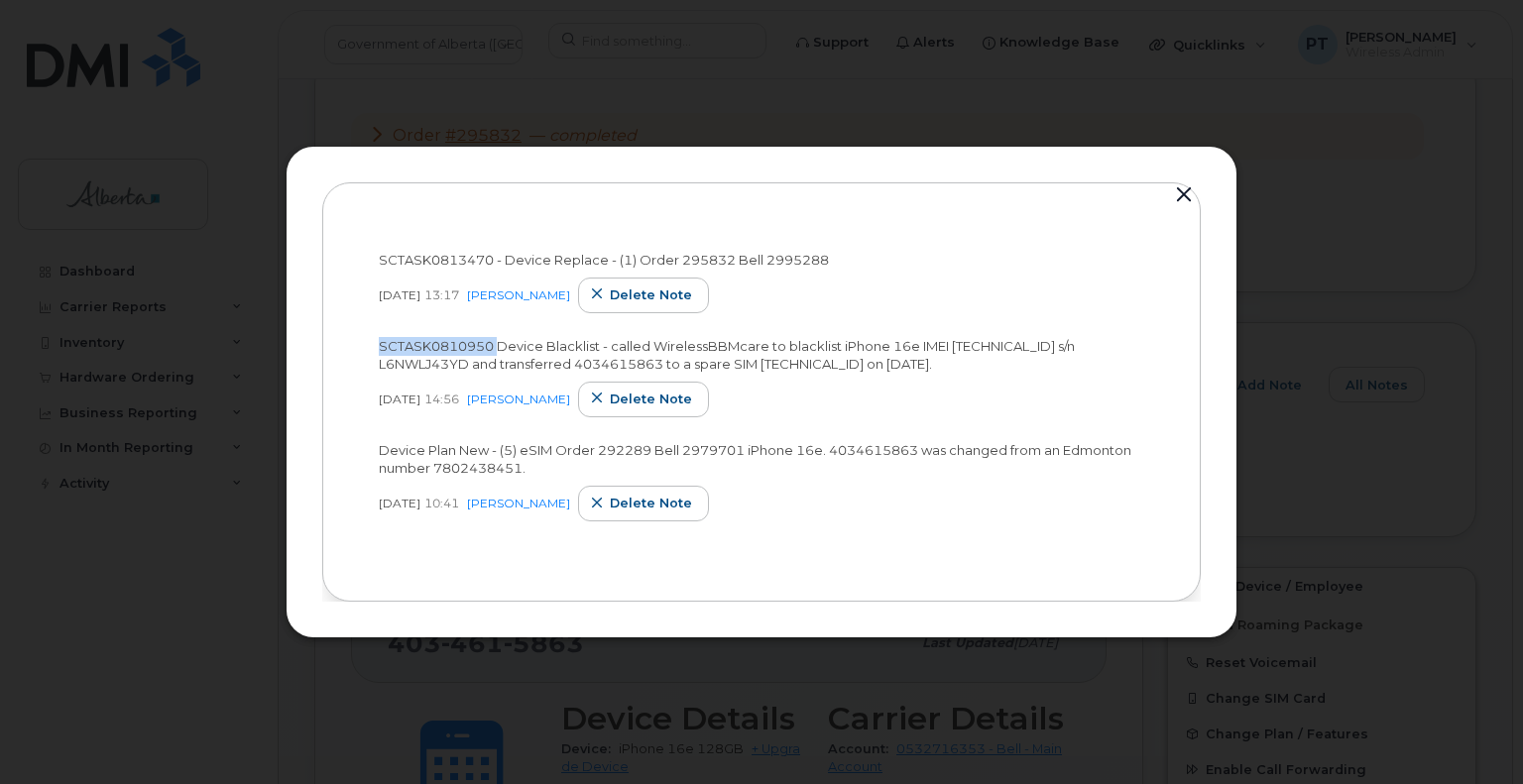 click on "SCTASK0810950 Device Blacklist - called WirelessBBMcare to blacklist iPhone 16e IMEI [TECHNICAL_ID] s/n L6NWLJ43YD and transferred 4034615863 to a spare SIM [TECHNICAL_ID] on [DATE]." at bounding box center (727, 355) 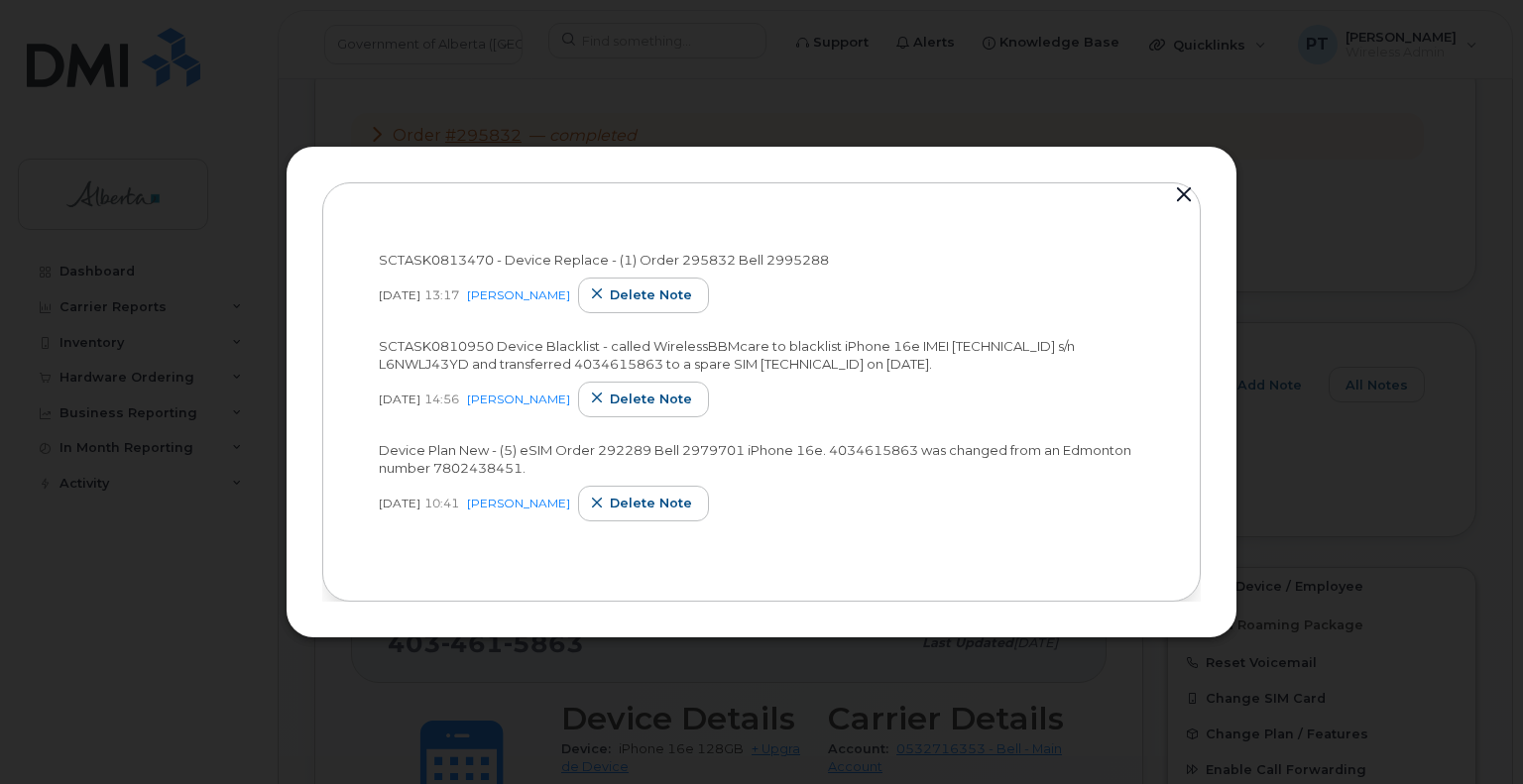 click on "SCTASK0813470 - Device Replace - (1) Order 295832 Bell 2995288" at bounding box center (604, 260) 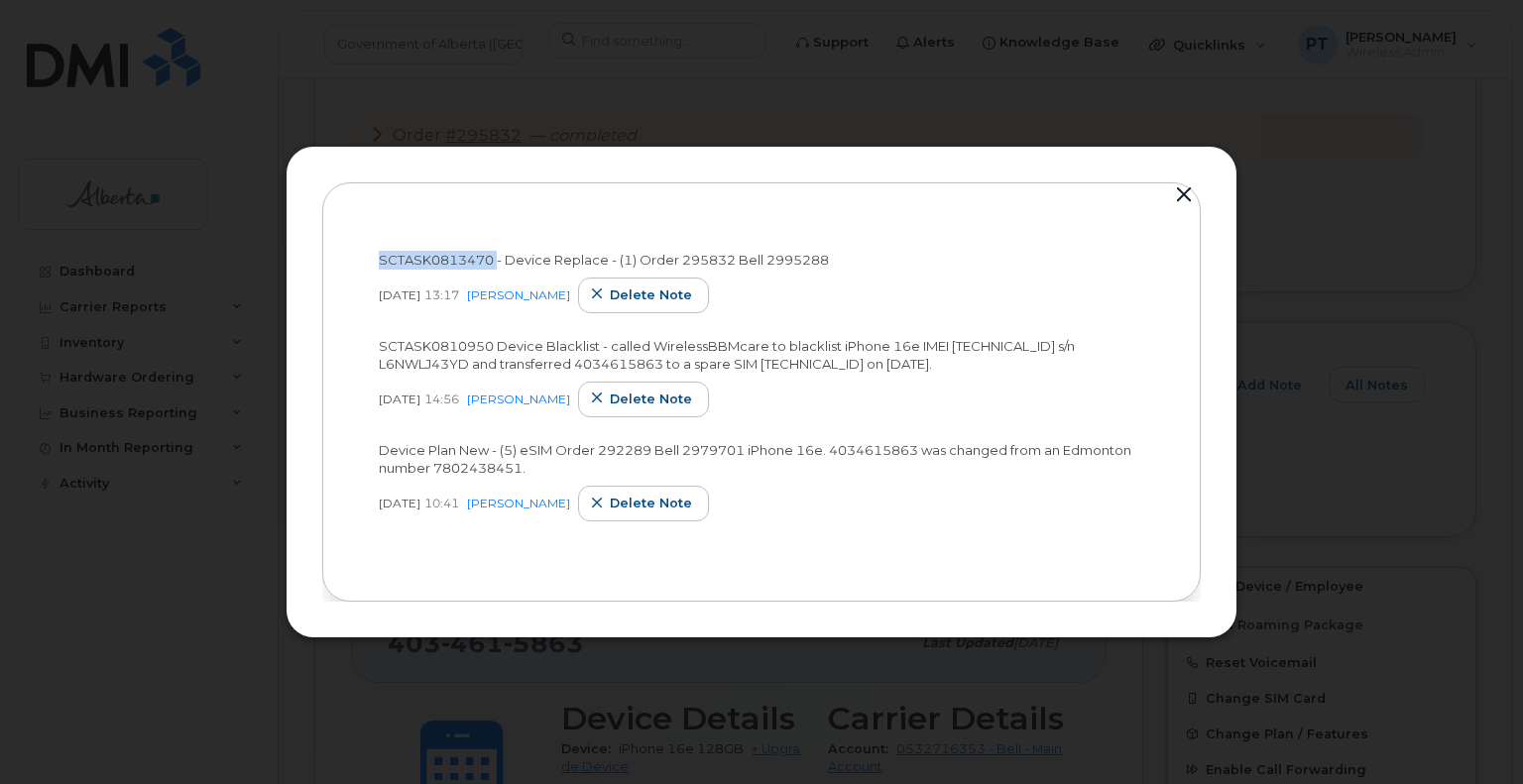 click on "SCTASK0813470 - Device Replace - (1) Order 295832 Bell 2995288" at bounding box center (604, 260) 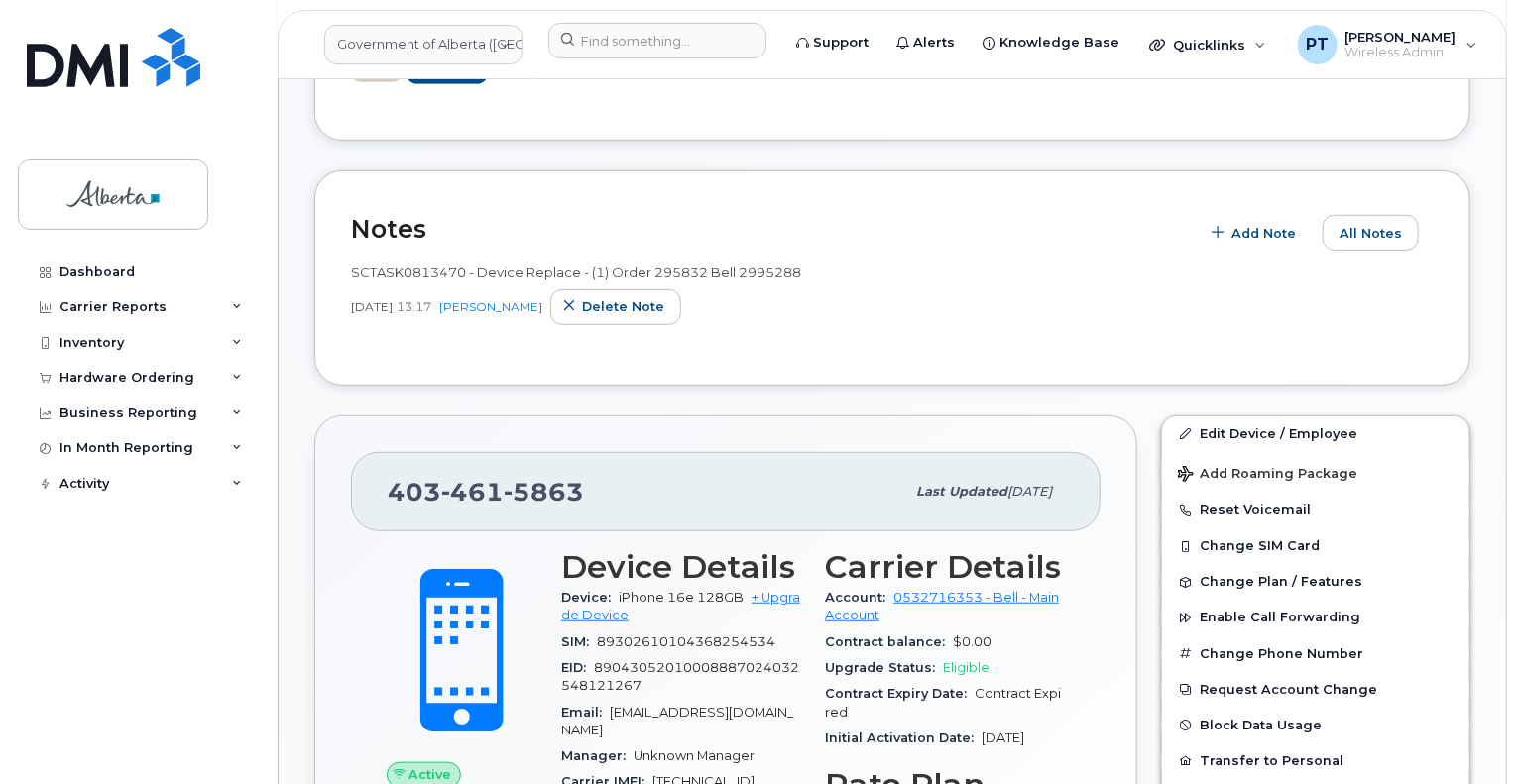 scroll, scrollTop: 198, scrollLeft: 0, axis: vertical 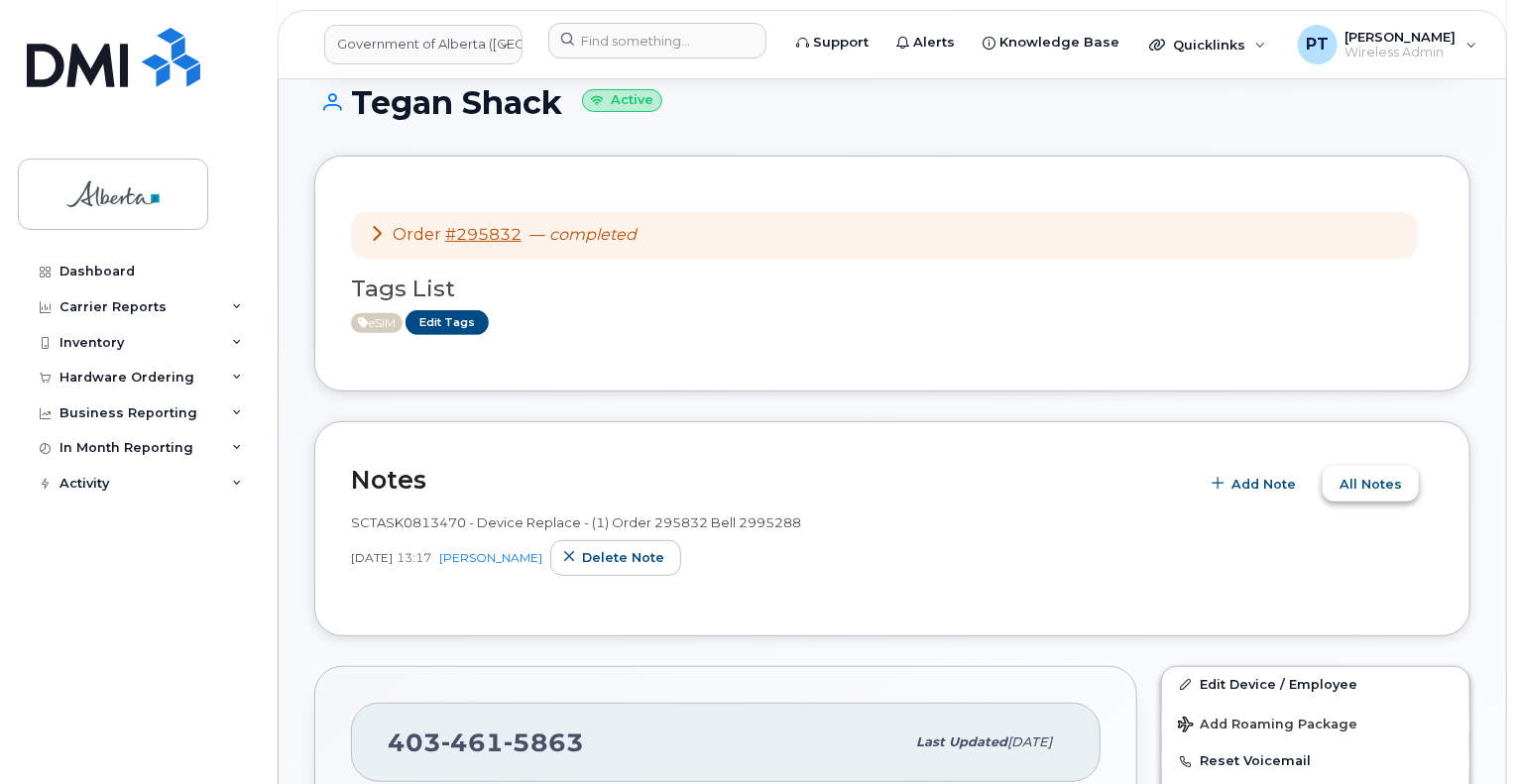 click on "All Notes" at bounding box center [1370, 484] 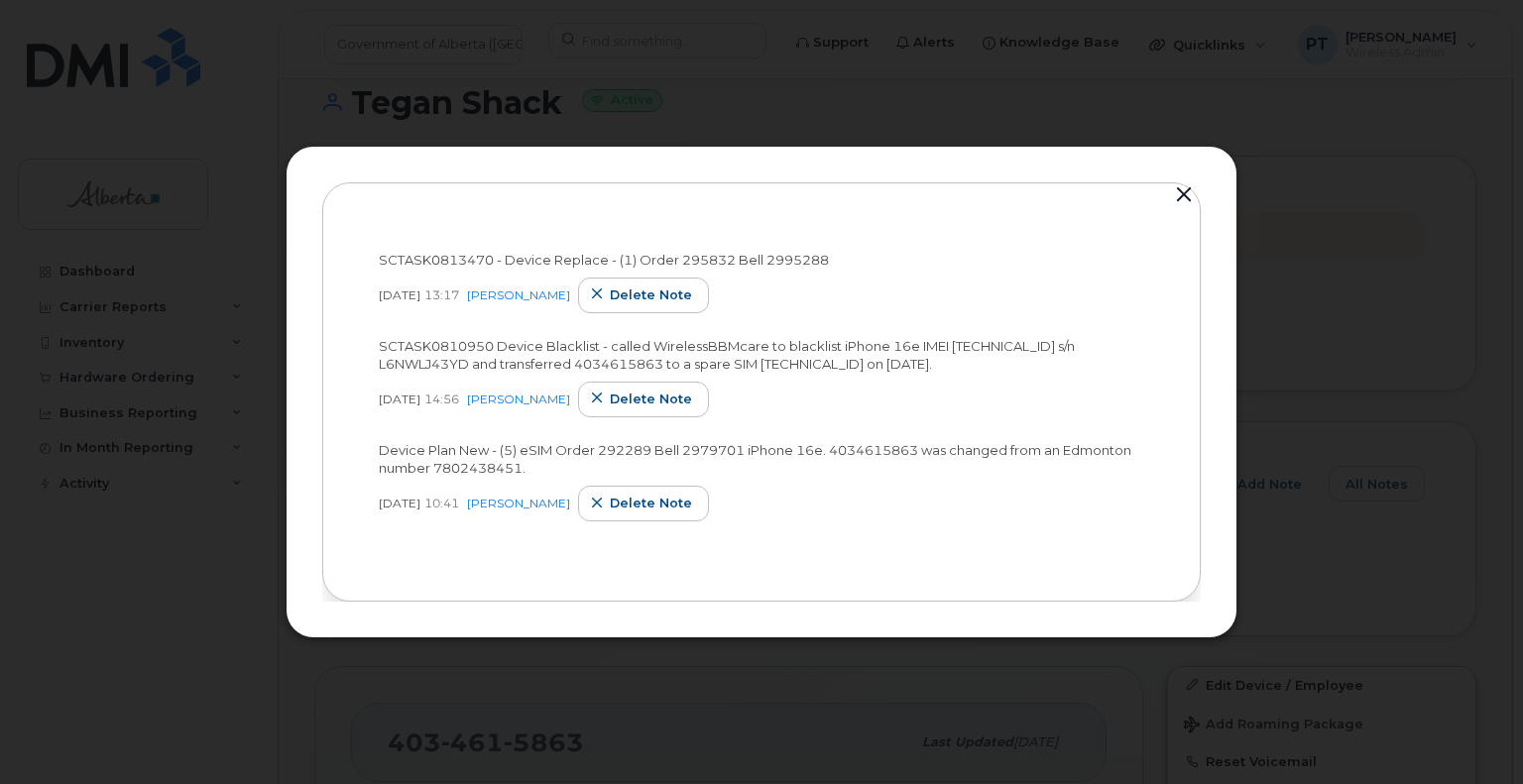click at bounding box center (1184, 195) 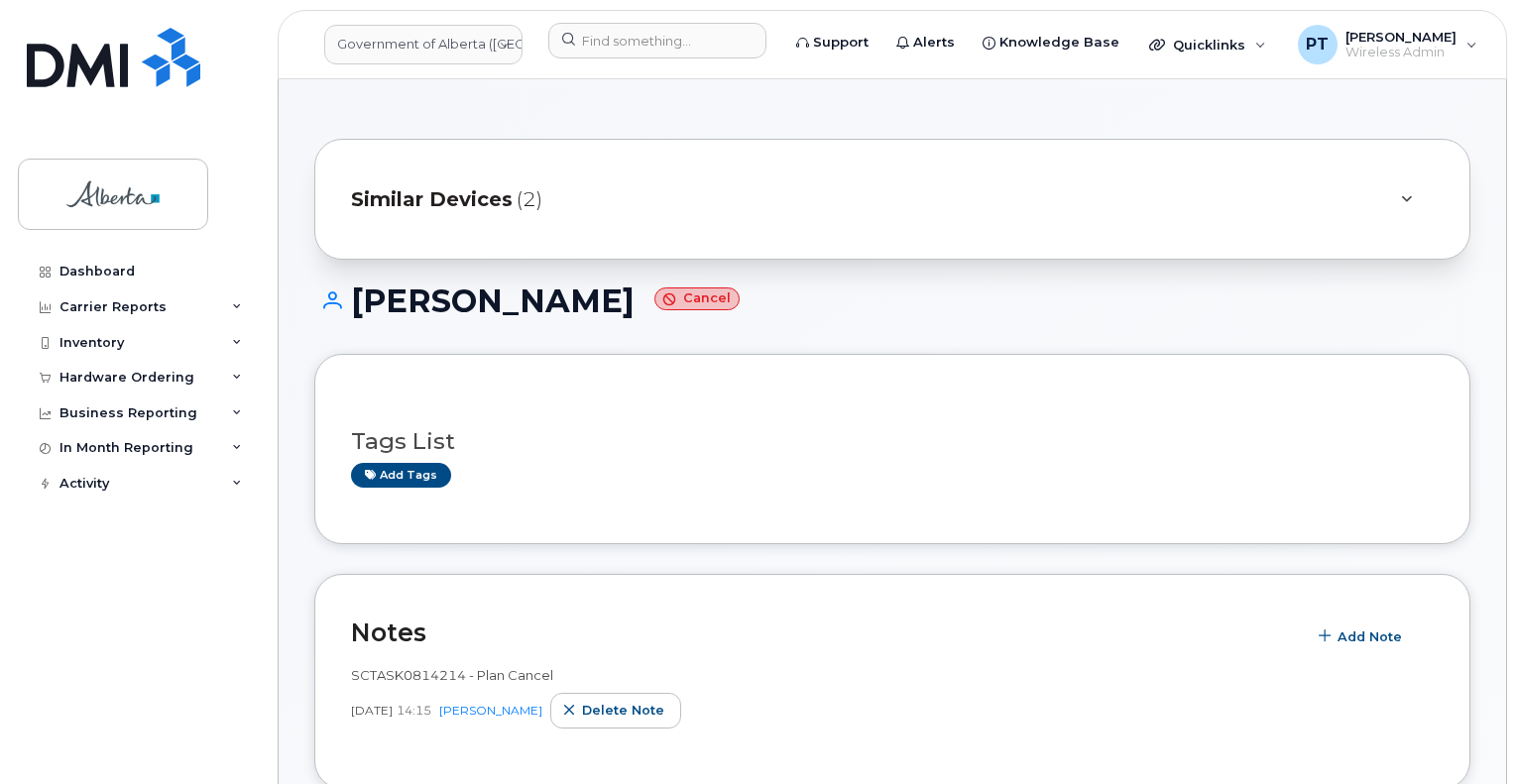 scroll, scrollTop: 1586, scrollLeft: 0, axis: vertical 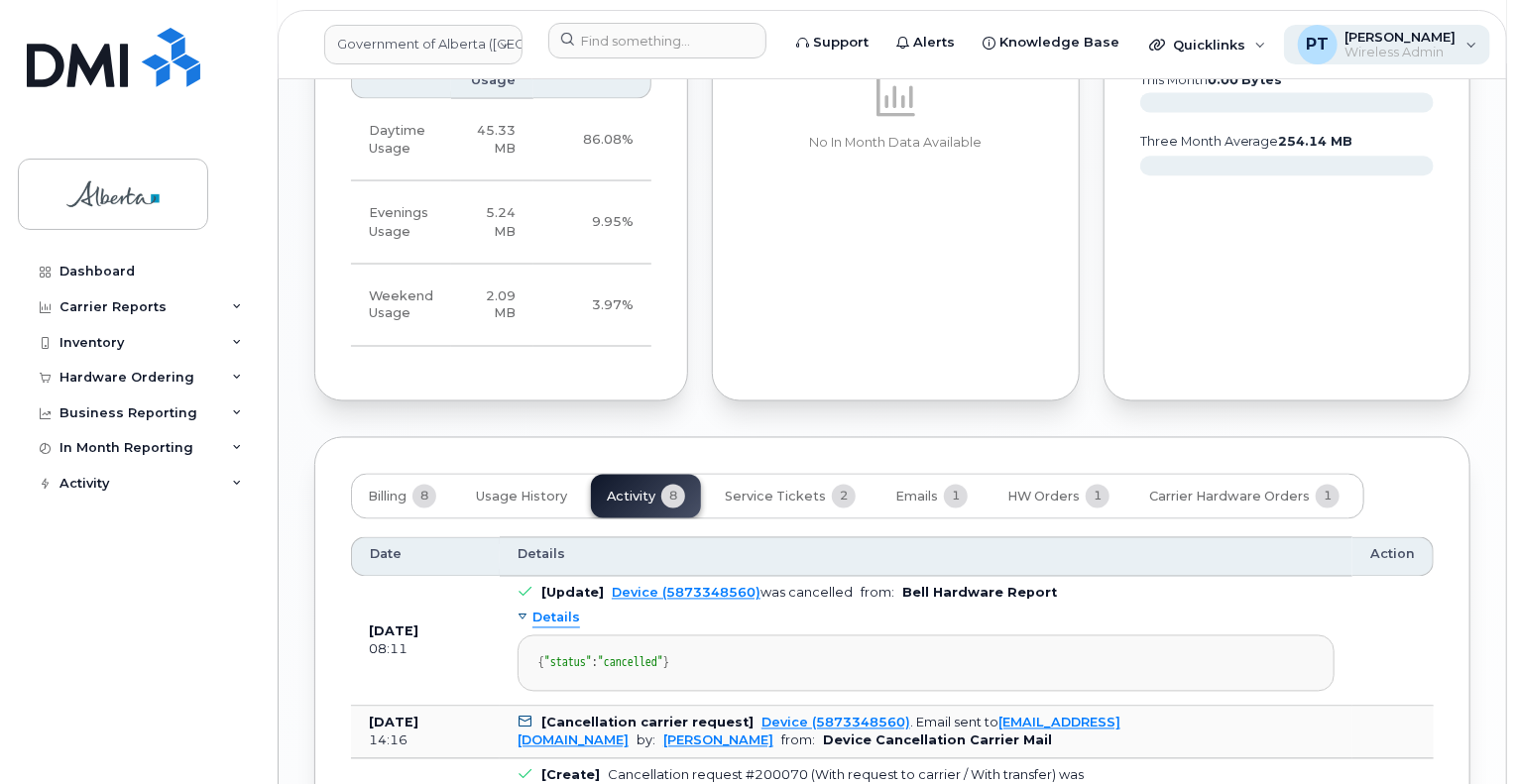 click on "Wireless Admin" at bounding box center (1401, 53) 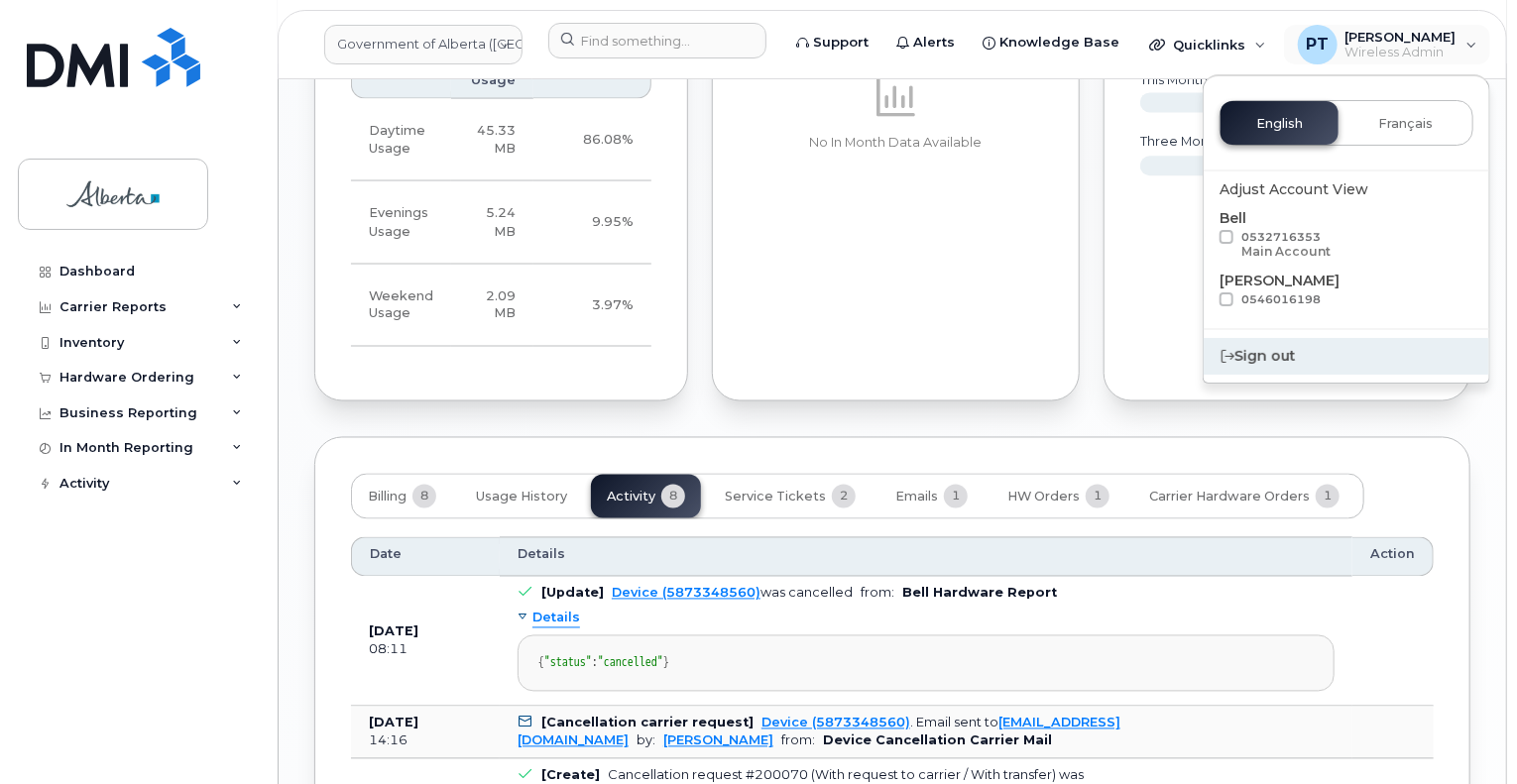drag, startPoint x: 1233, startPoint y: 368, endPoint x: 1214, endPoint y: 360, distance: 20.615528 